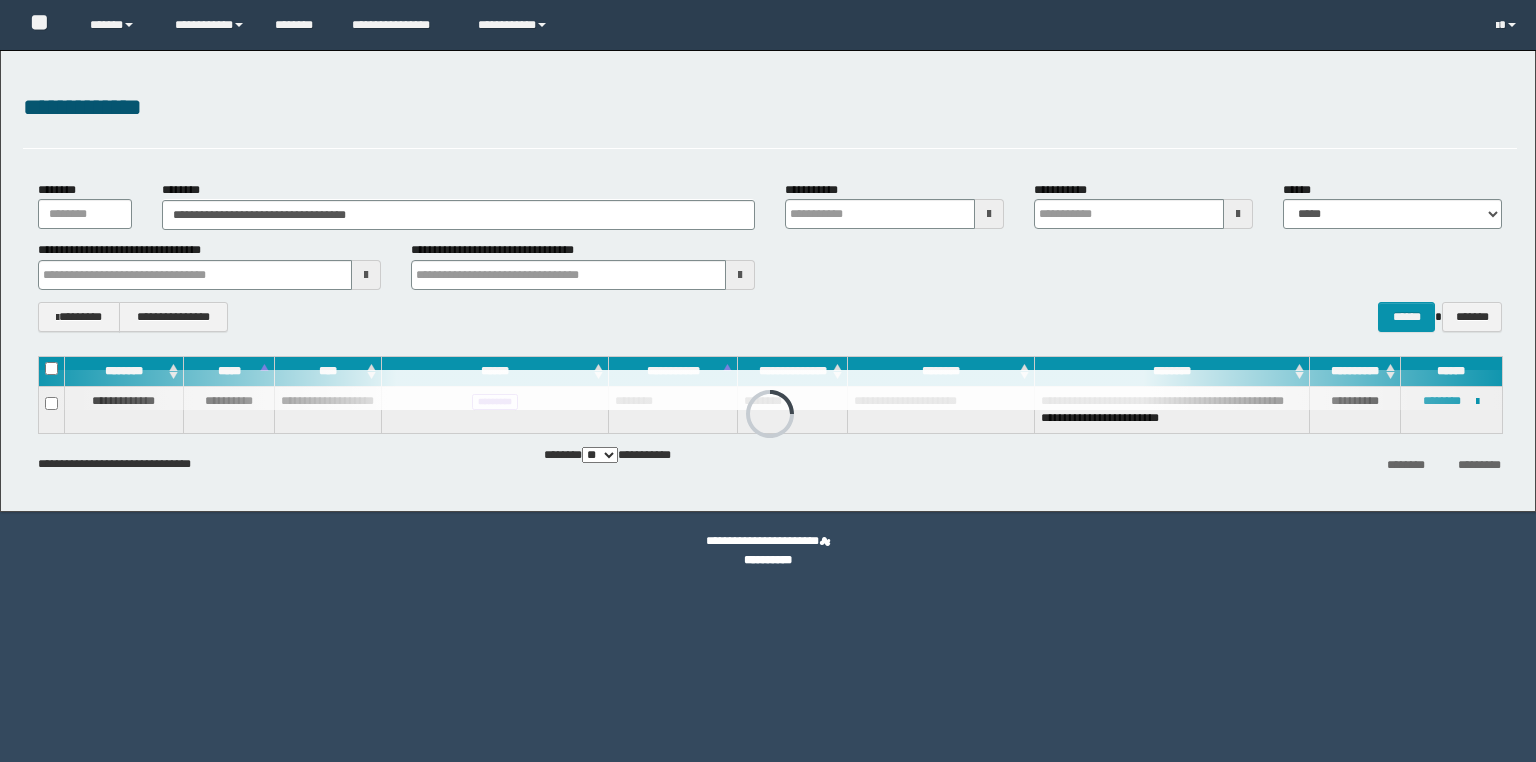 scroll, scrollTop: 0, scrollLeft: 0, axis: both 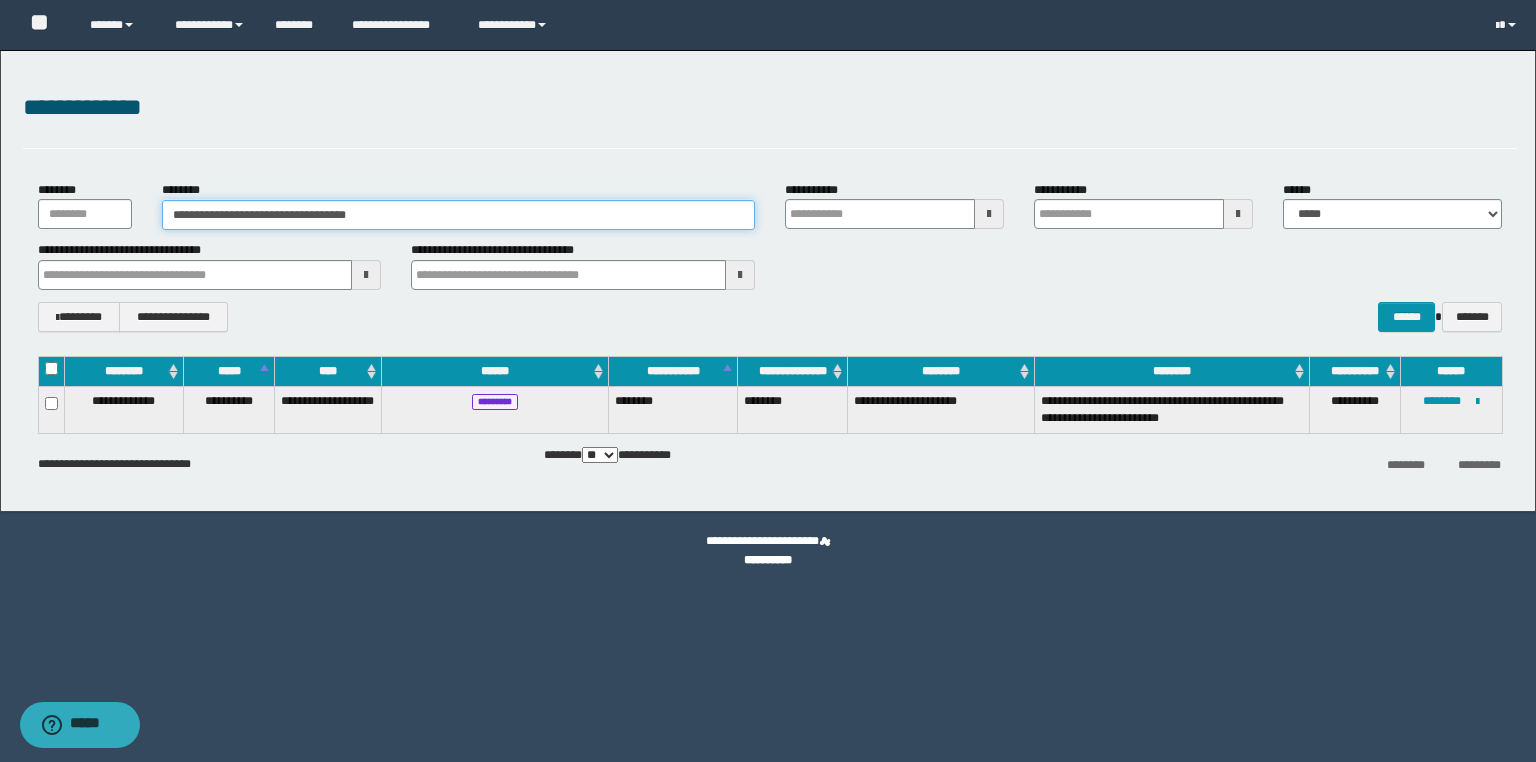 drag, startPoint x: 410, startPoint y: 211, endPoint x: 138, endPoint y: 196, distance: 272.4133 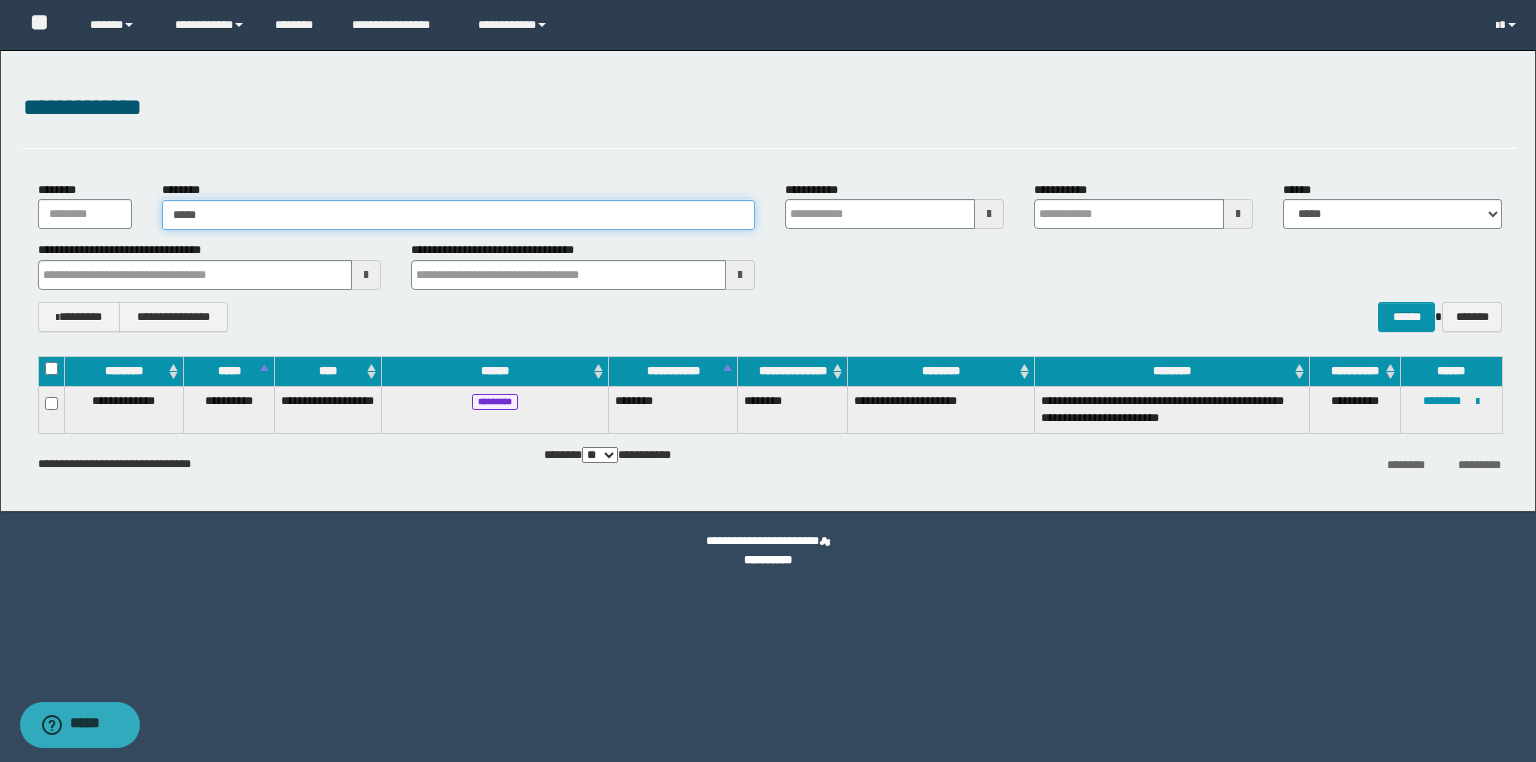 type on "******" 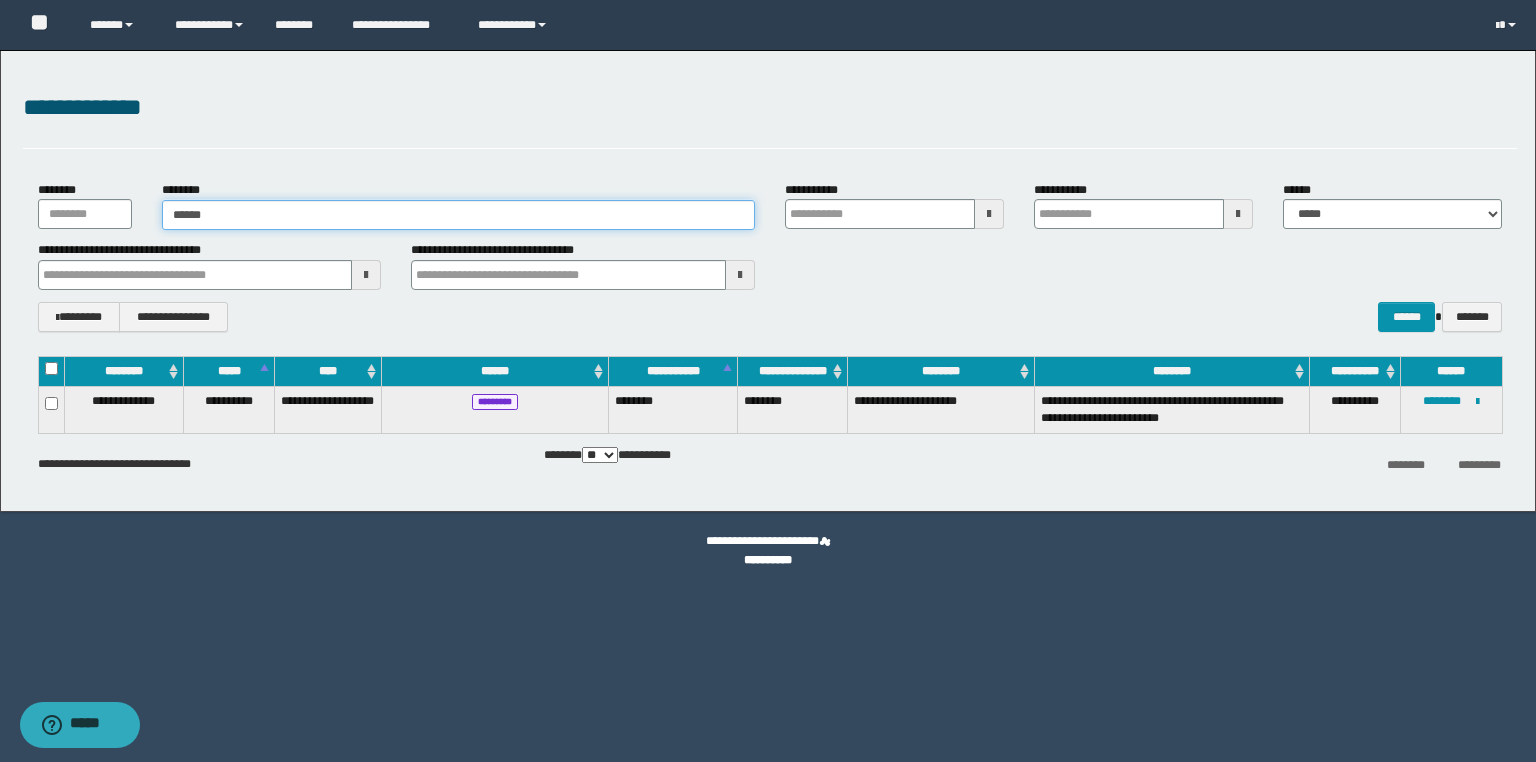 type on "******" 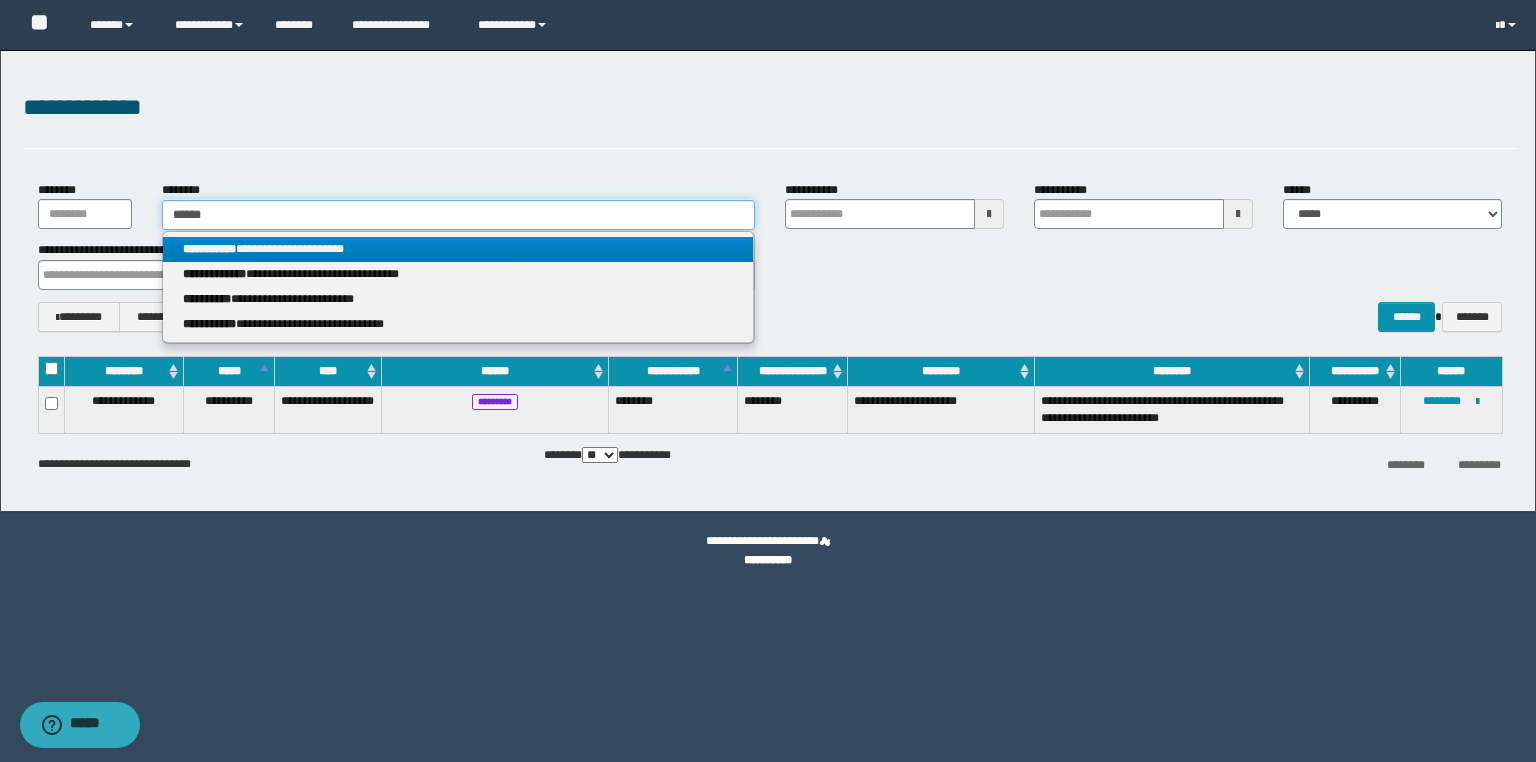 type on "******" 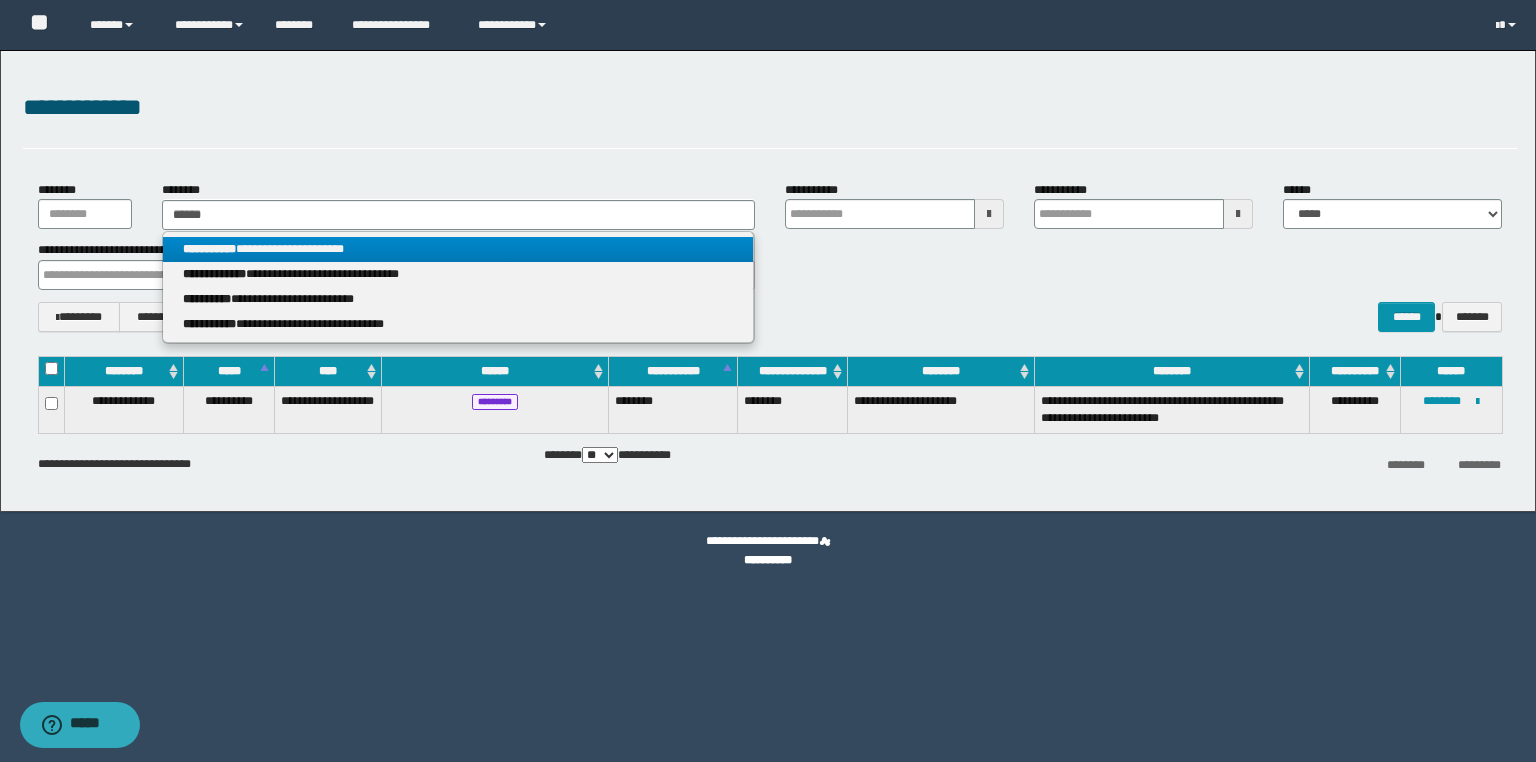 click on "**********" at bounding box center (458, 249) 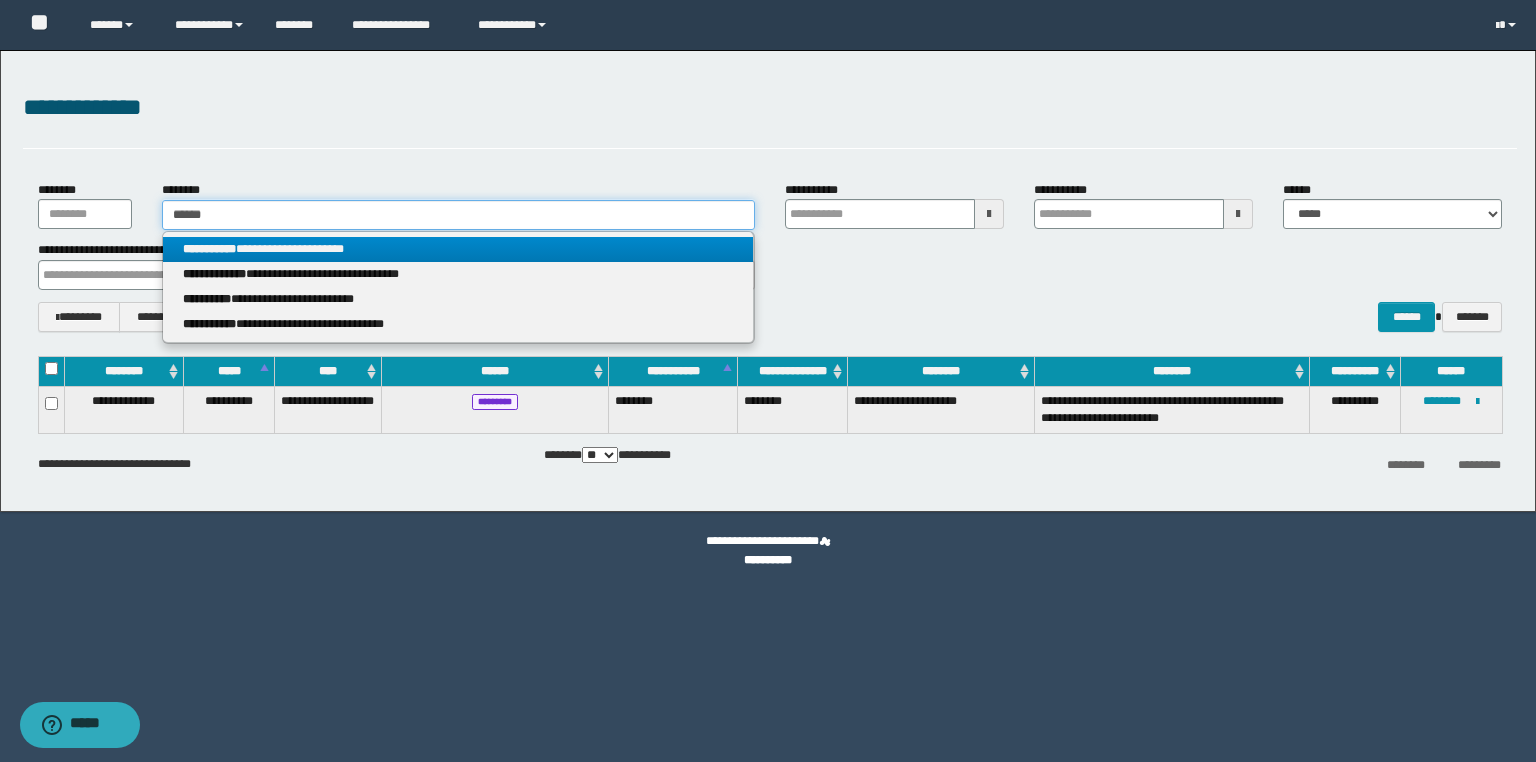 type 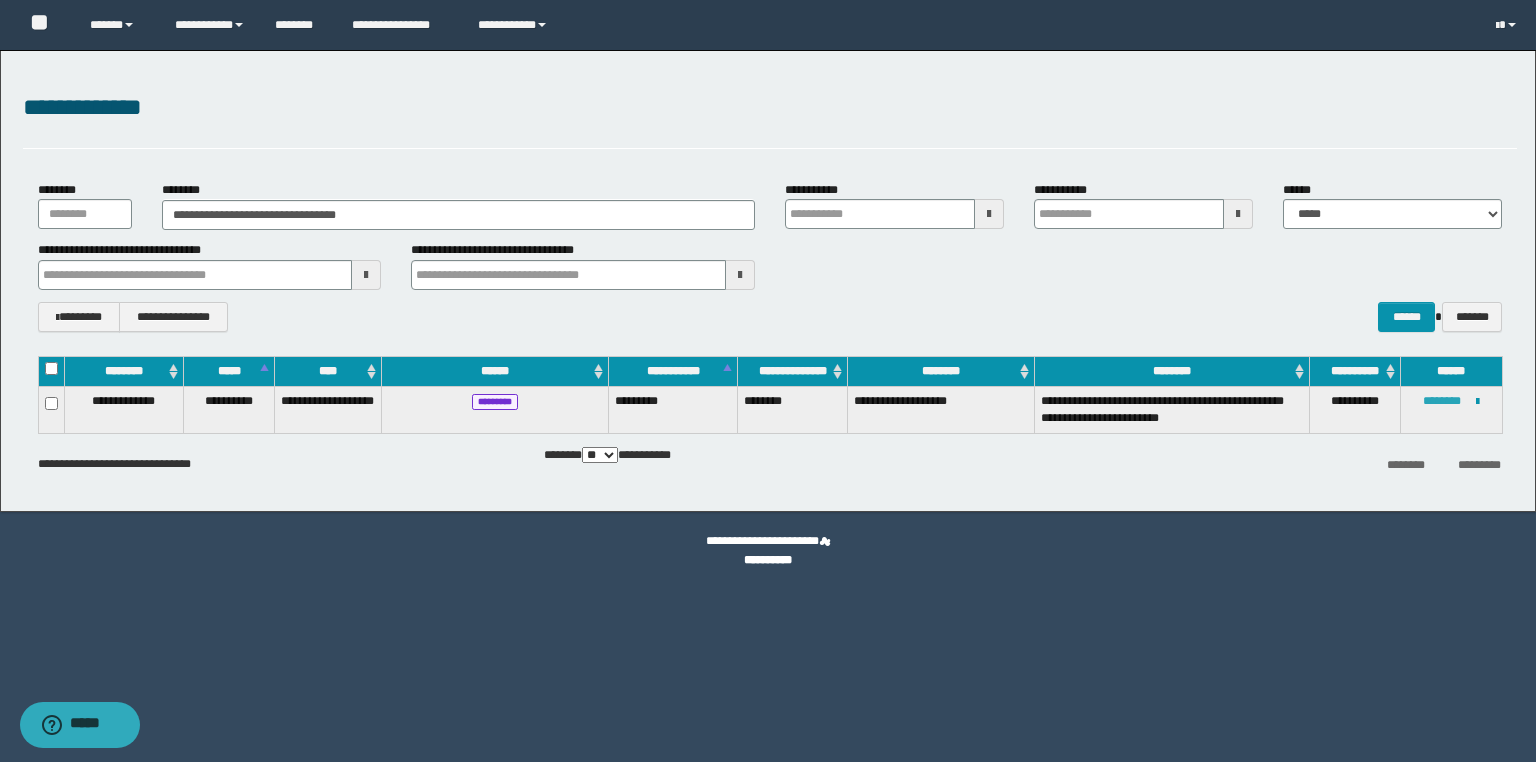 click on "********" at bounding box center [1442, 401] 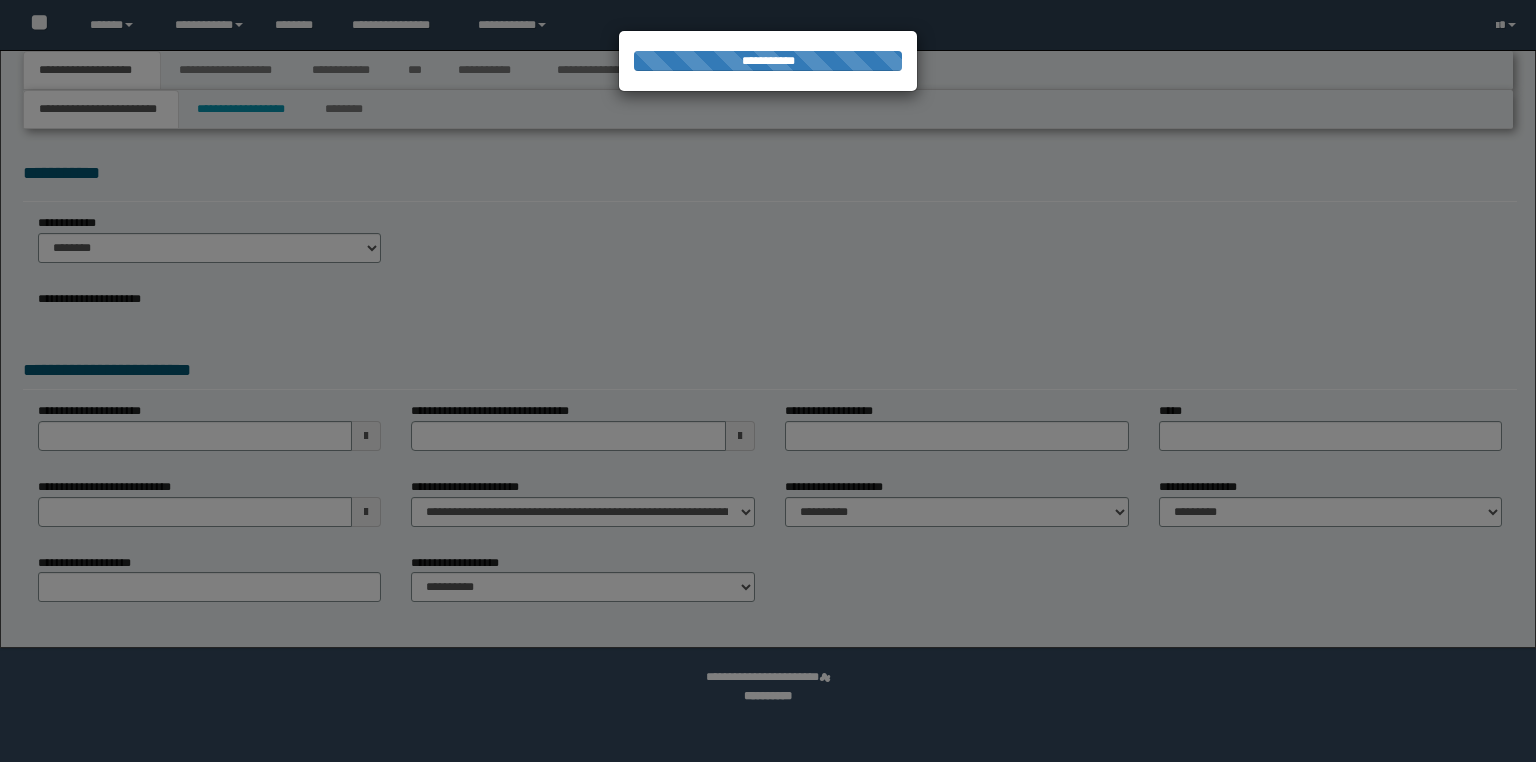 scroll, scrollTop: 0, scrollLeft: 0, axis: both 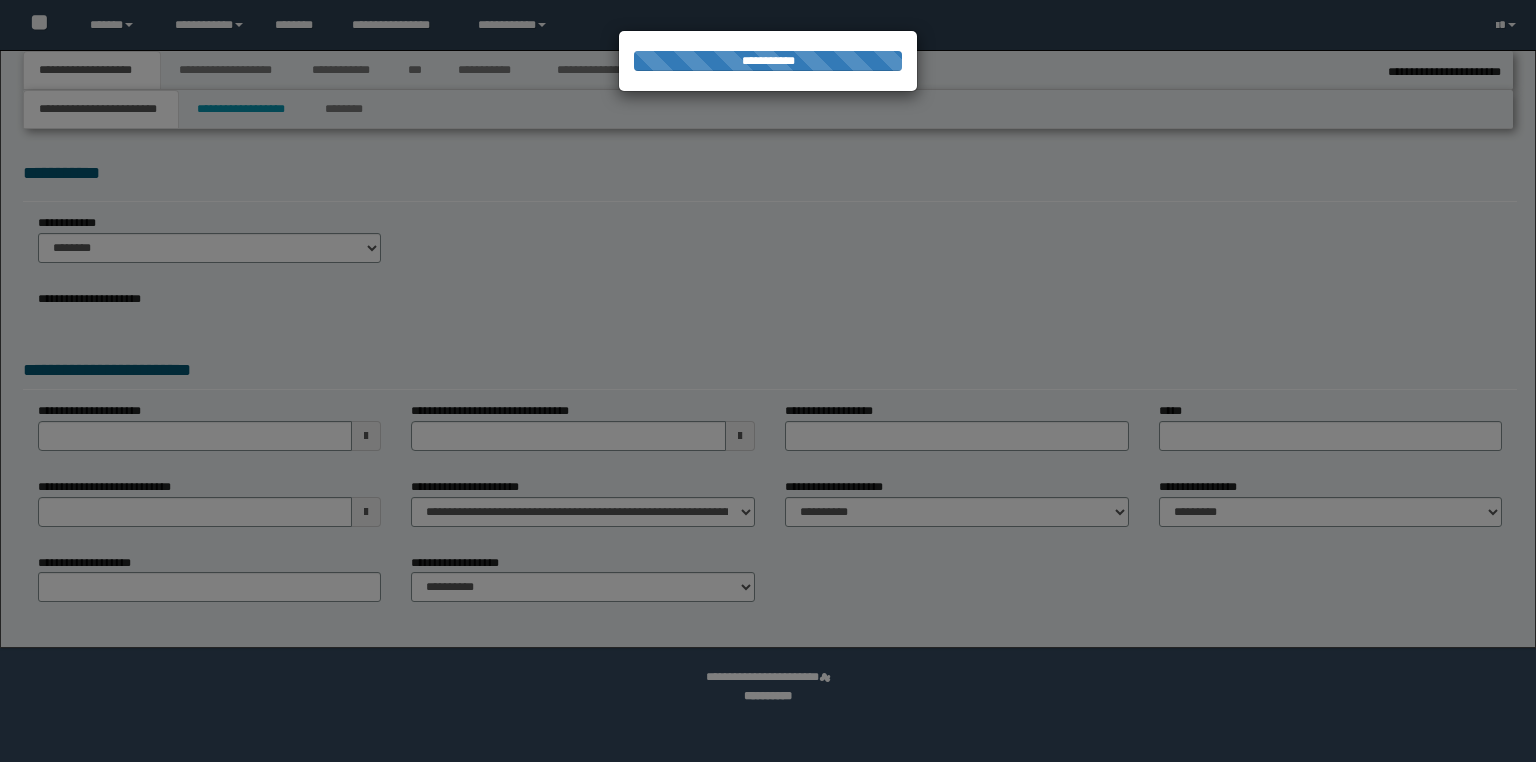 select on "*" 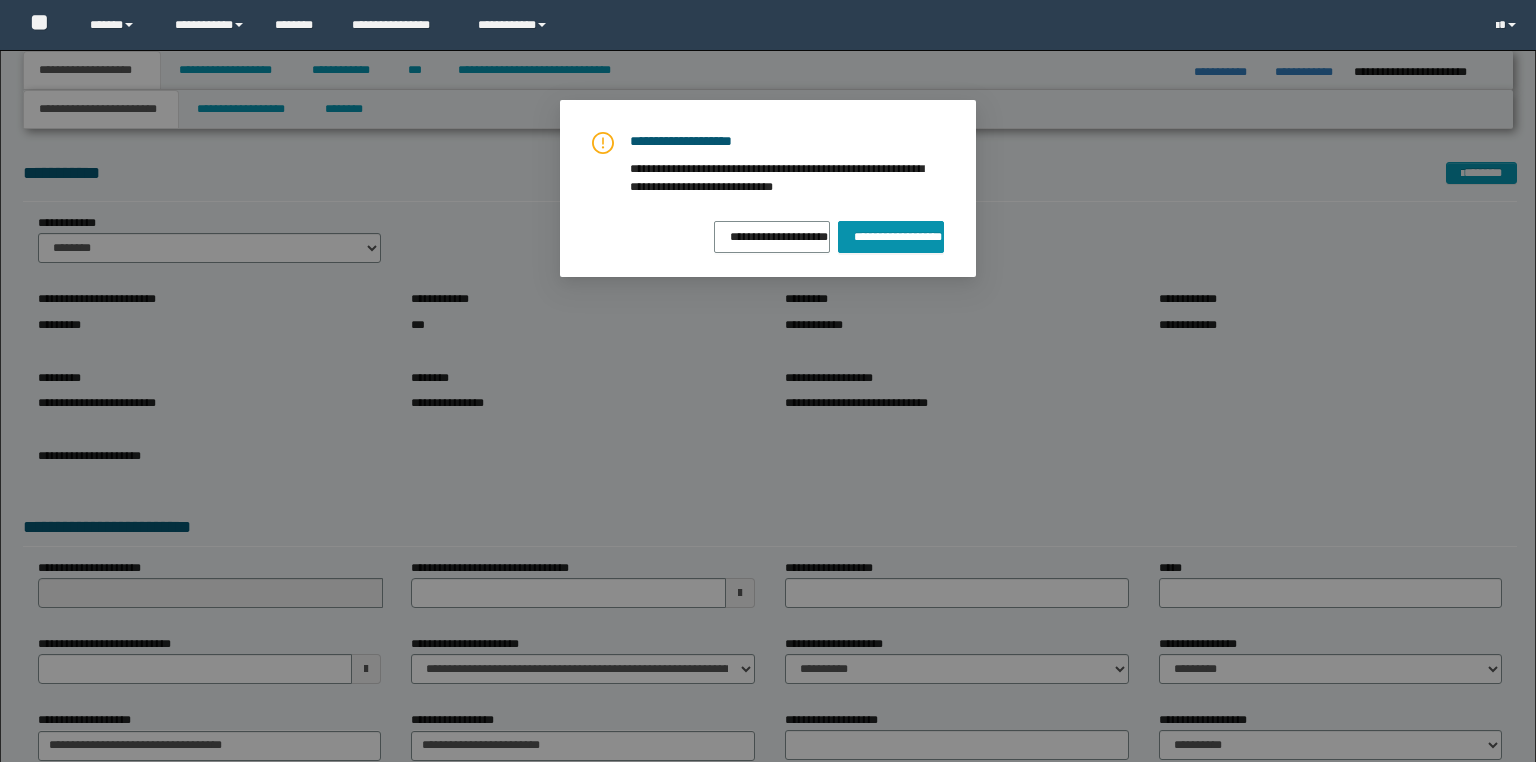 scroll, scrollTop: 0, scrollLeft: 0, axis: both 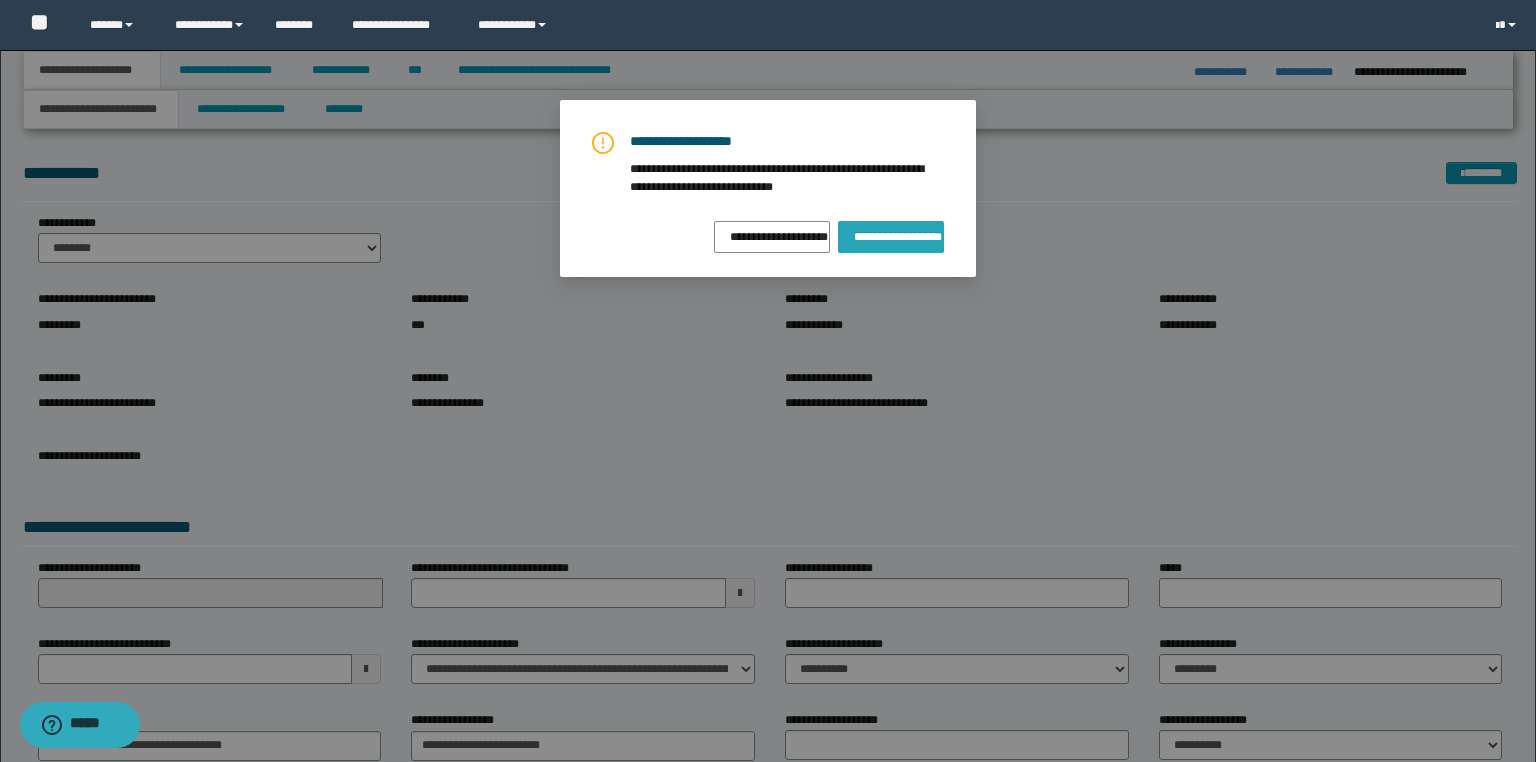 click on "**********" at bounding box center (891, 234) 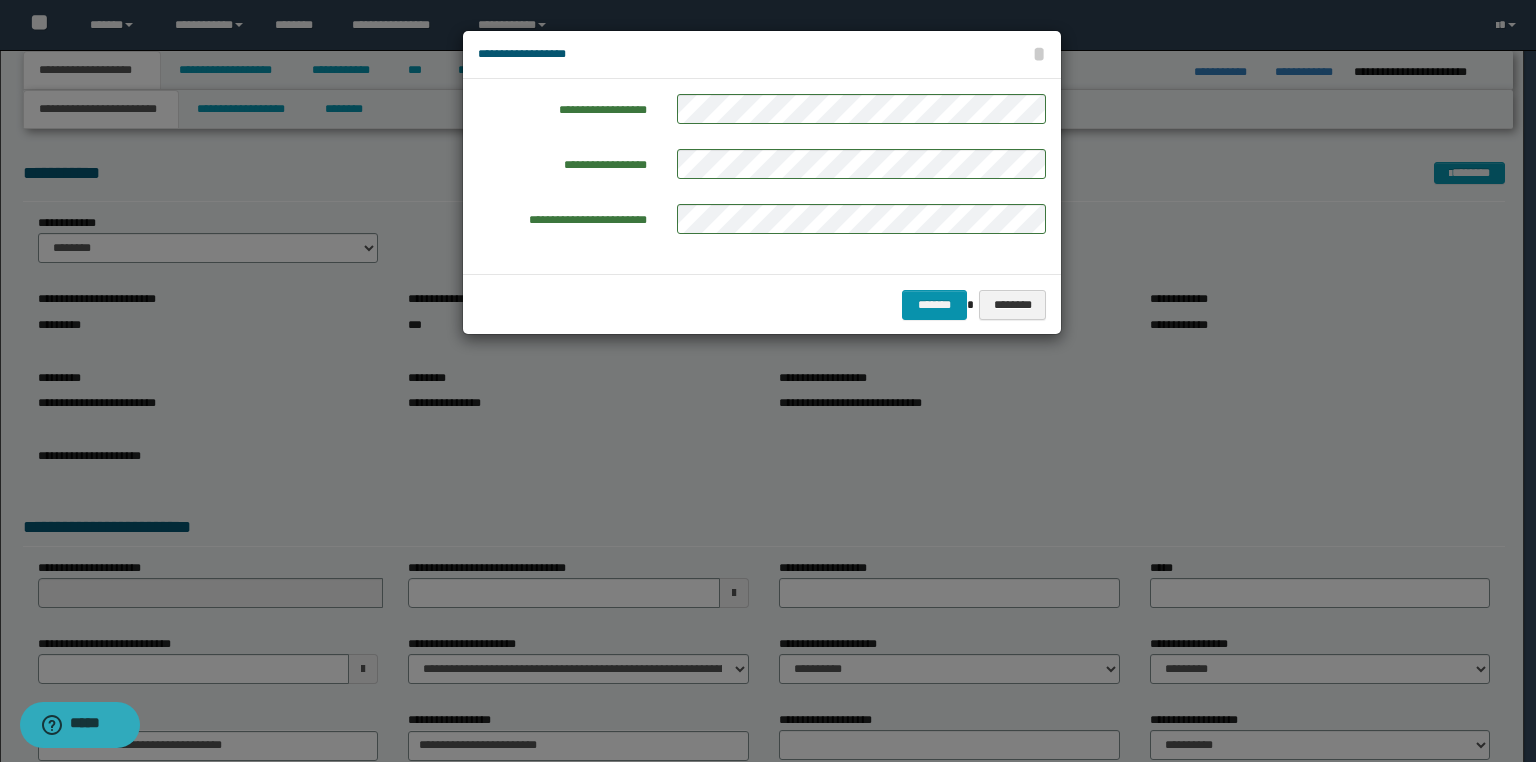 click on "**********" at bounding box center [762, 176] 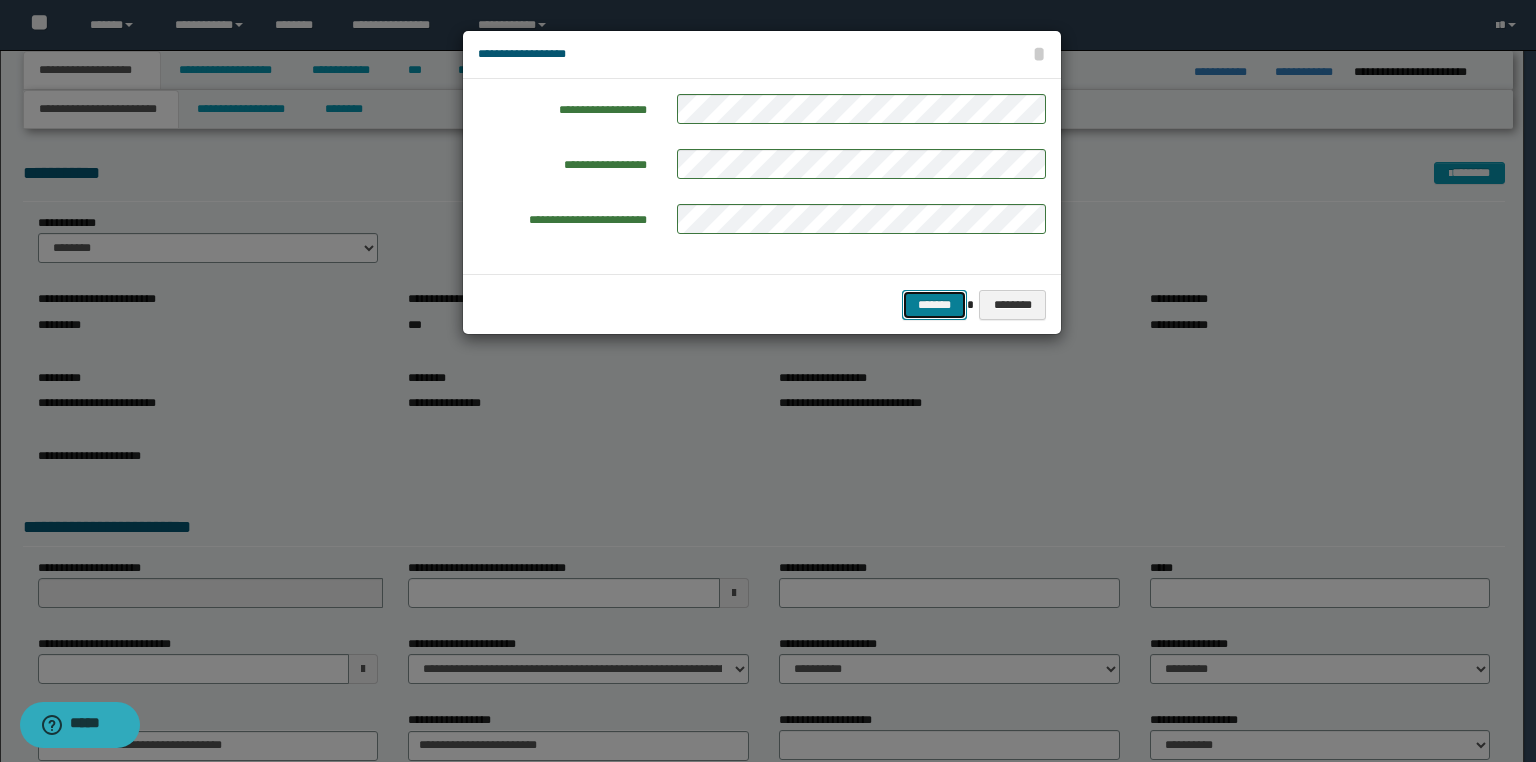 click on "*******" at bounding box center (935, 305) 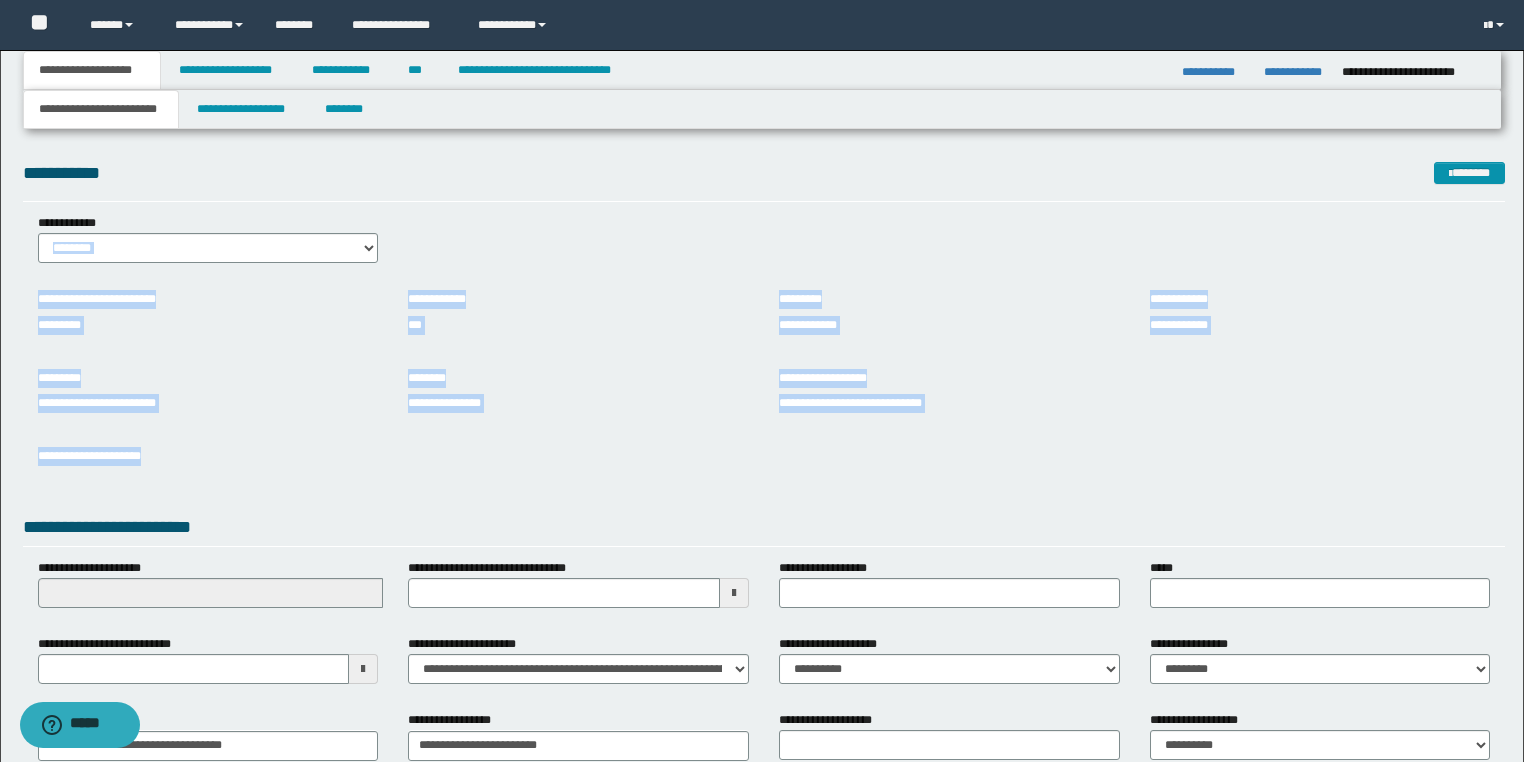 drag, startPoint x: 164, startPoint y: 463, endPoint x: 14, endPoint y: 276, distance: 239.72693 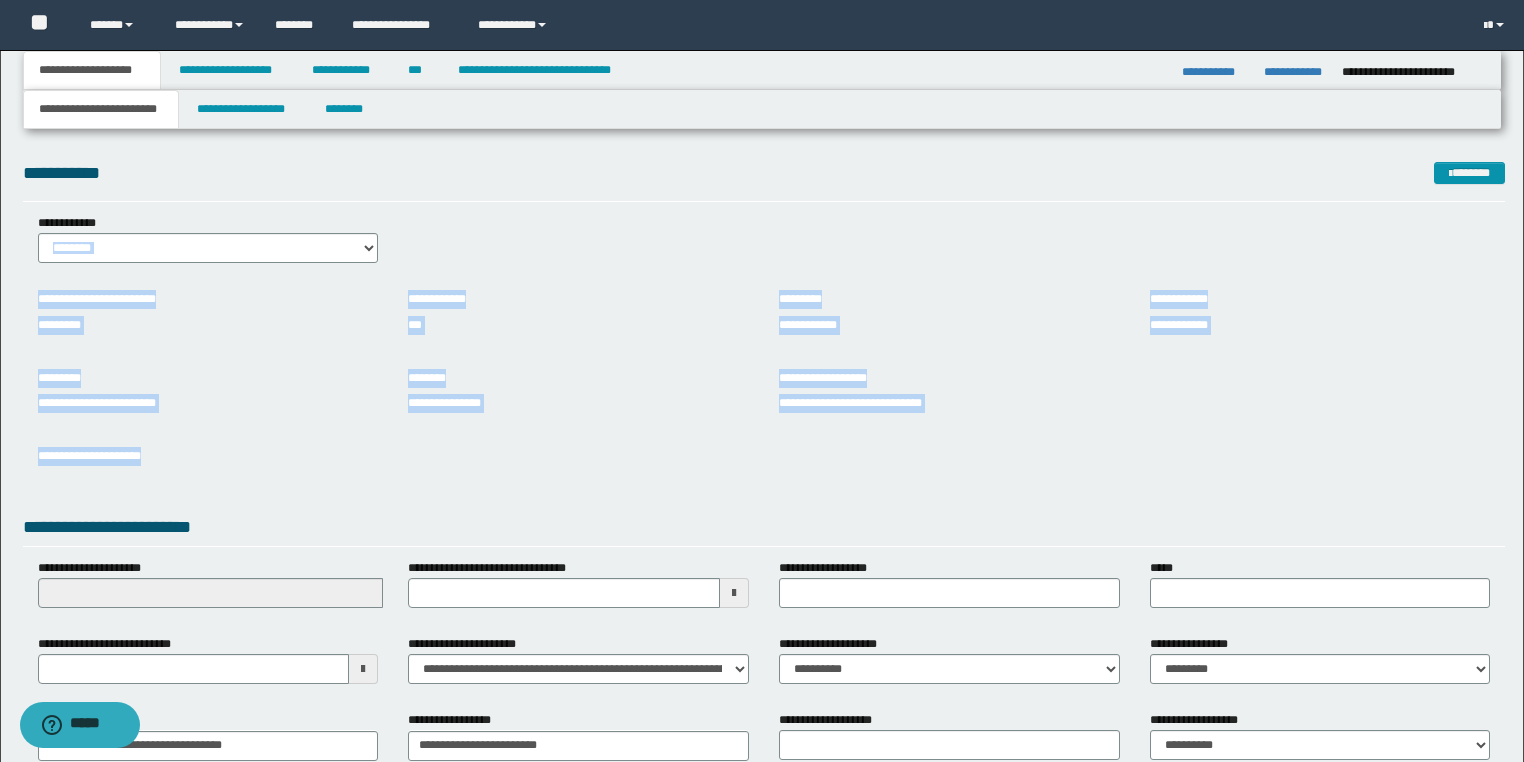 click on "**********" at bounding box center [208, 403] 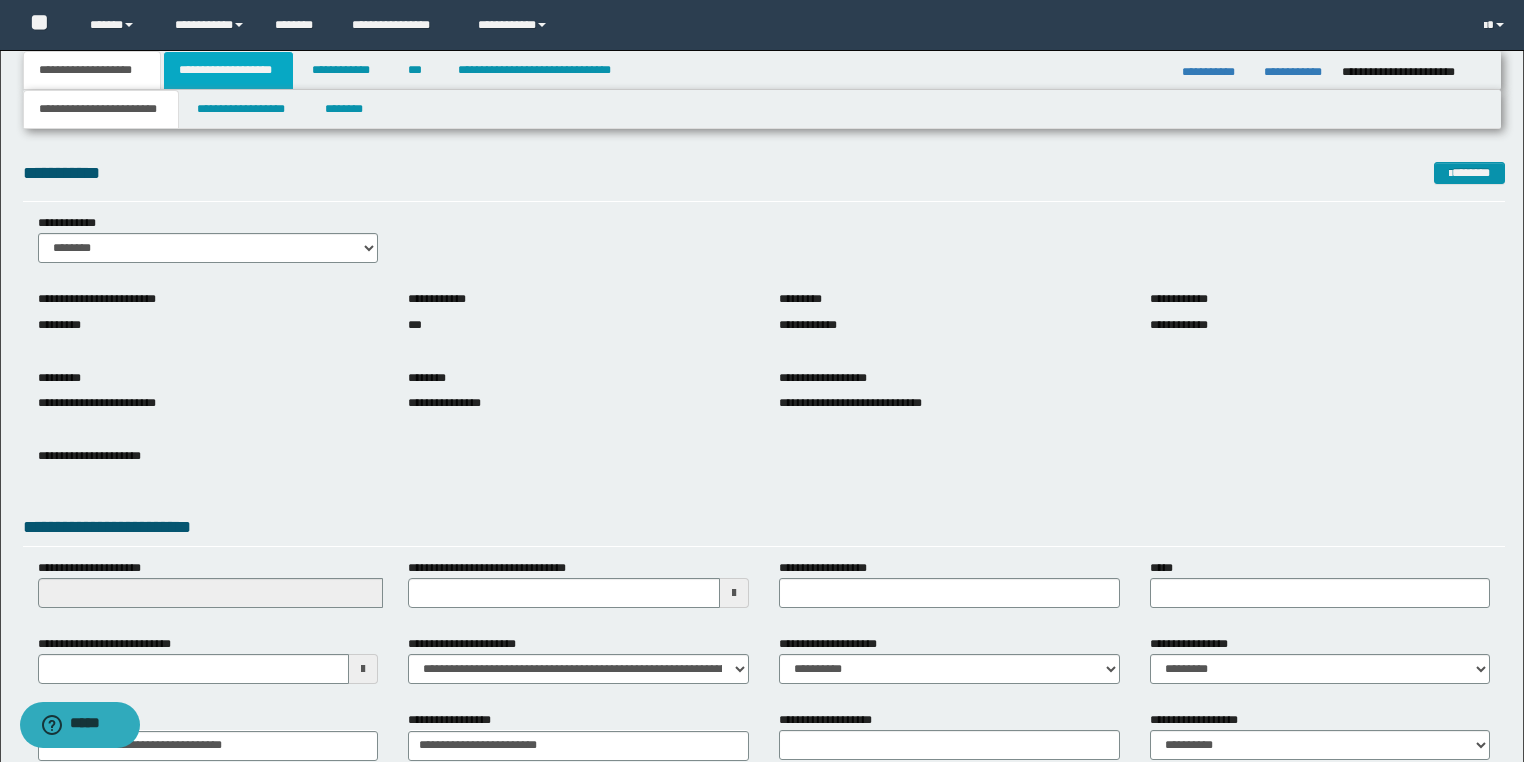 drag, startPoint x: 265, startPoint y: 68, endPoint x: 466, endPoint y: 141, distance: 213.84573 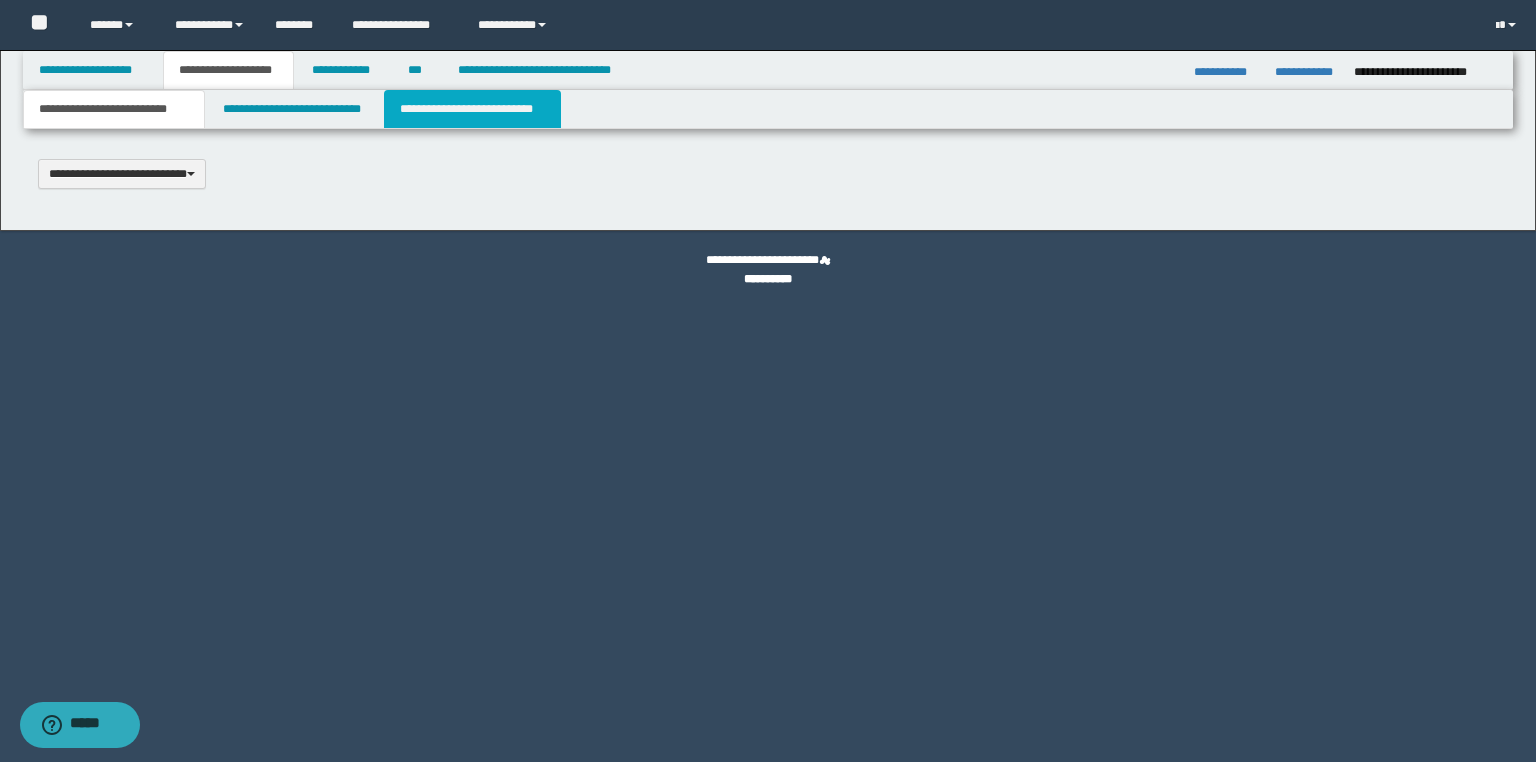 click on "**********" at bounding box center [472, 109] 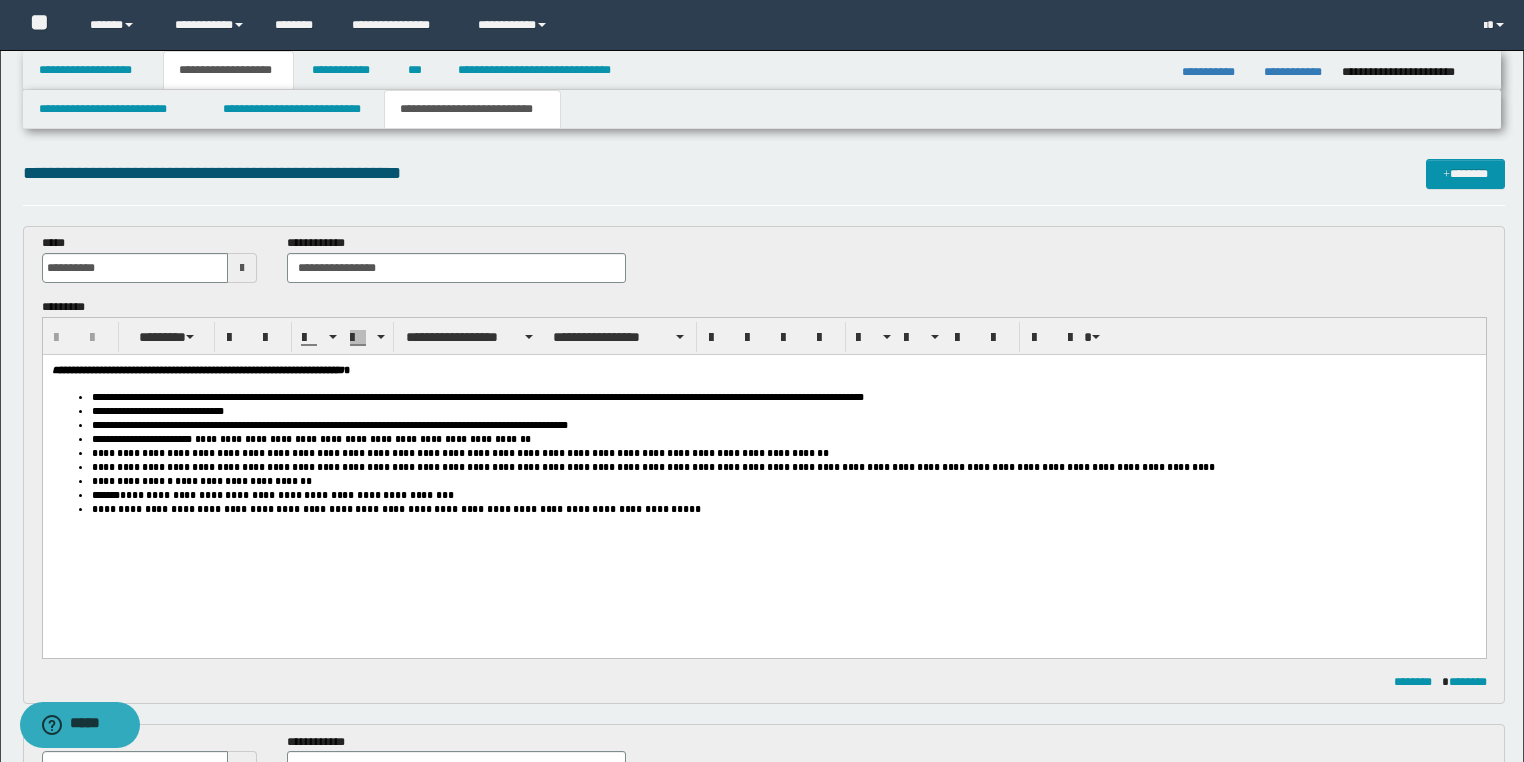 scroll, scrollTop: 0, scrollLeft: 0, axis: both 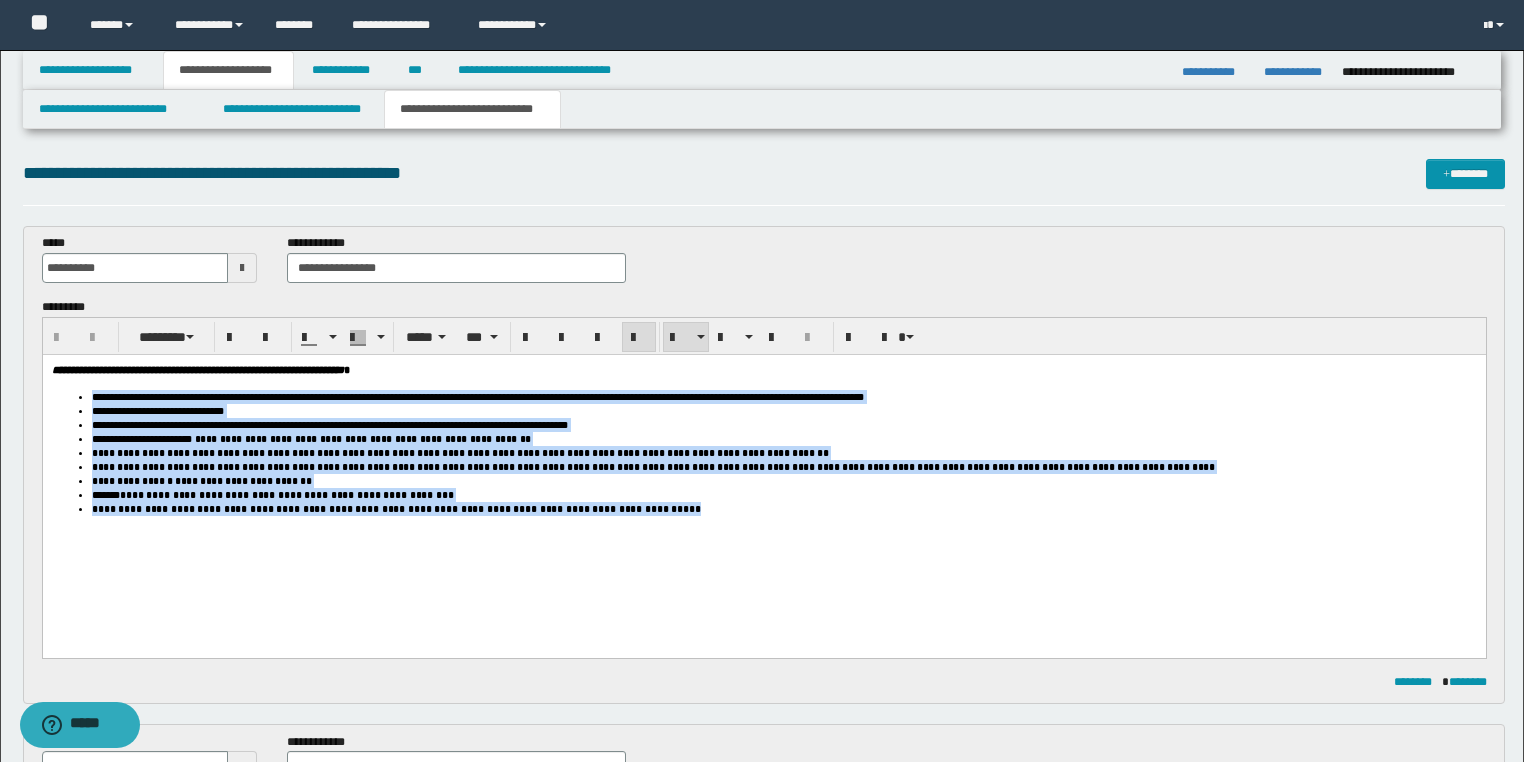 drag, startPoint x: 636, startPoint y: 531, endPoint x: 88, endPoint y: 404, distance: 562.5238 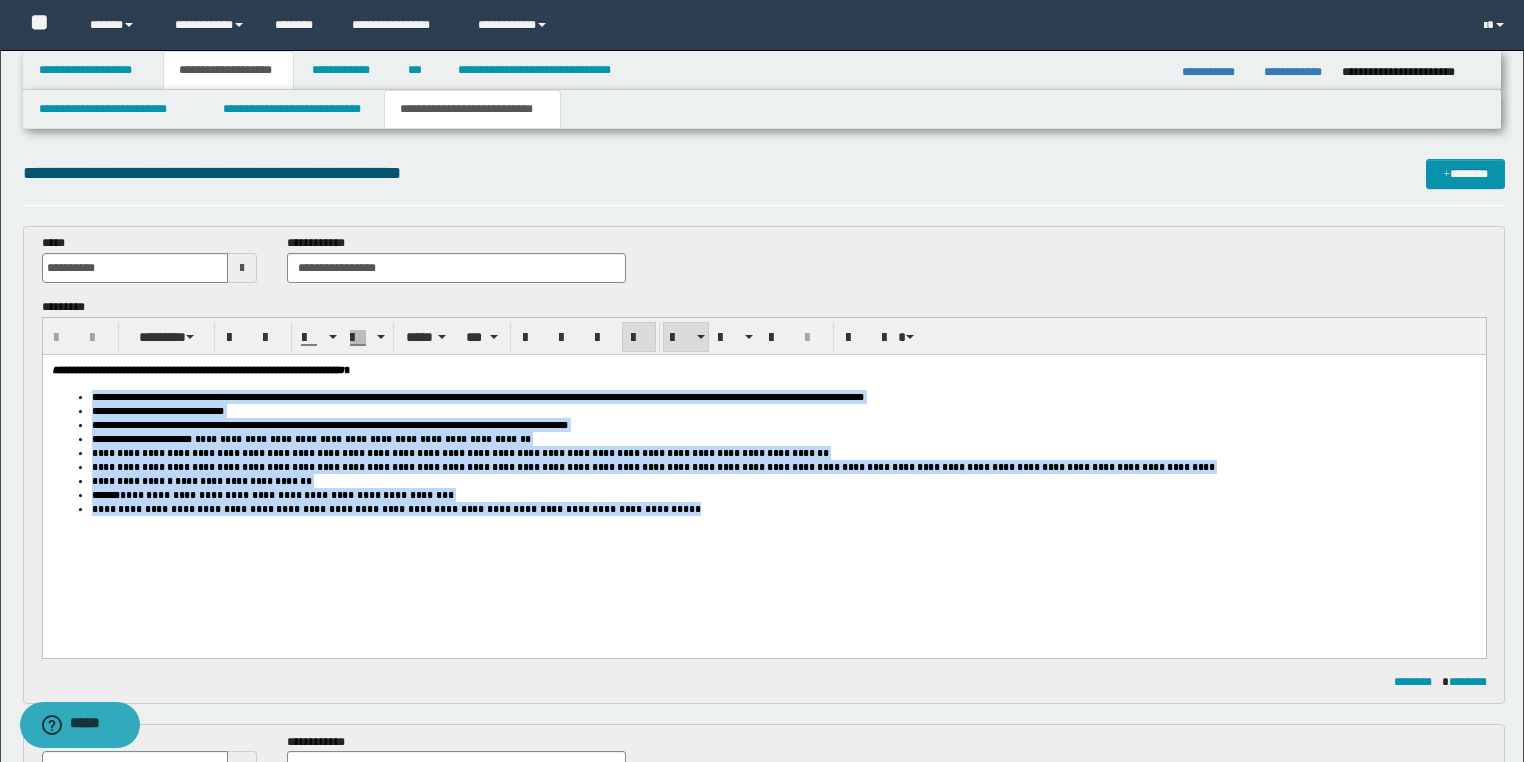 click on "**********" at bounding box center [763, 452] 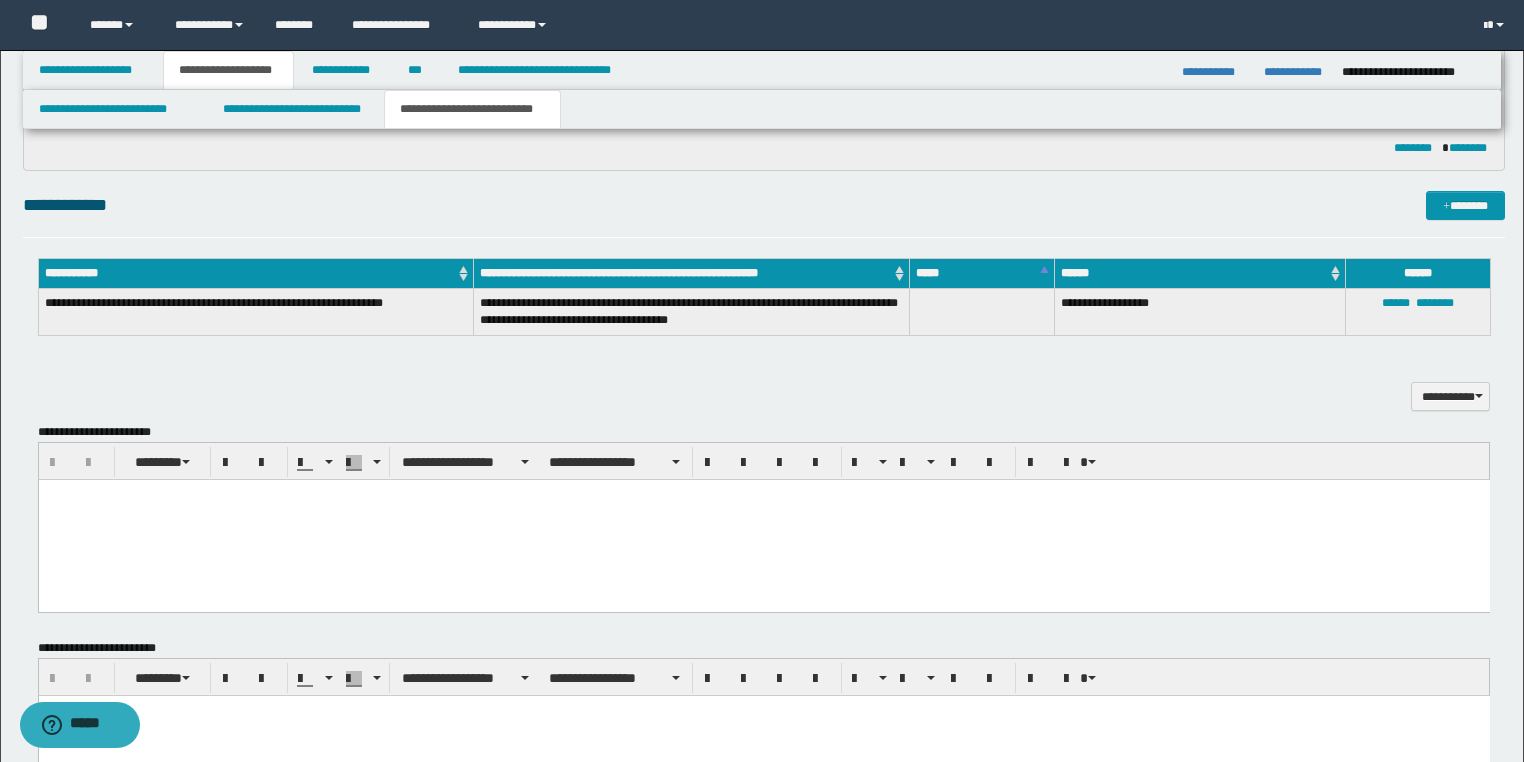 scroll, scrollTop: 1440, scrollLeft: 0, axis: vertical 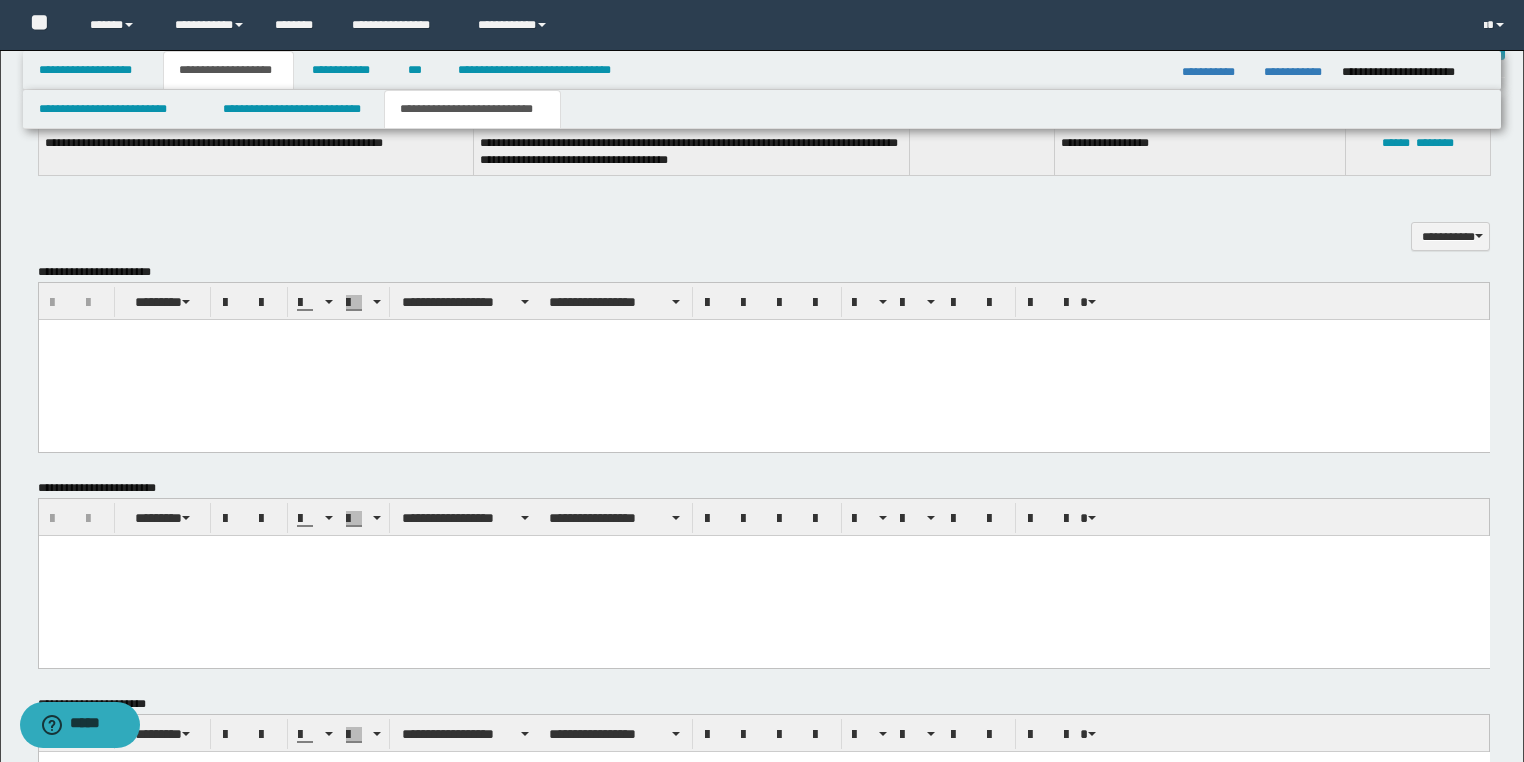 click at bounding box center [763, 360] 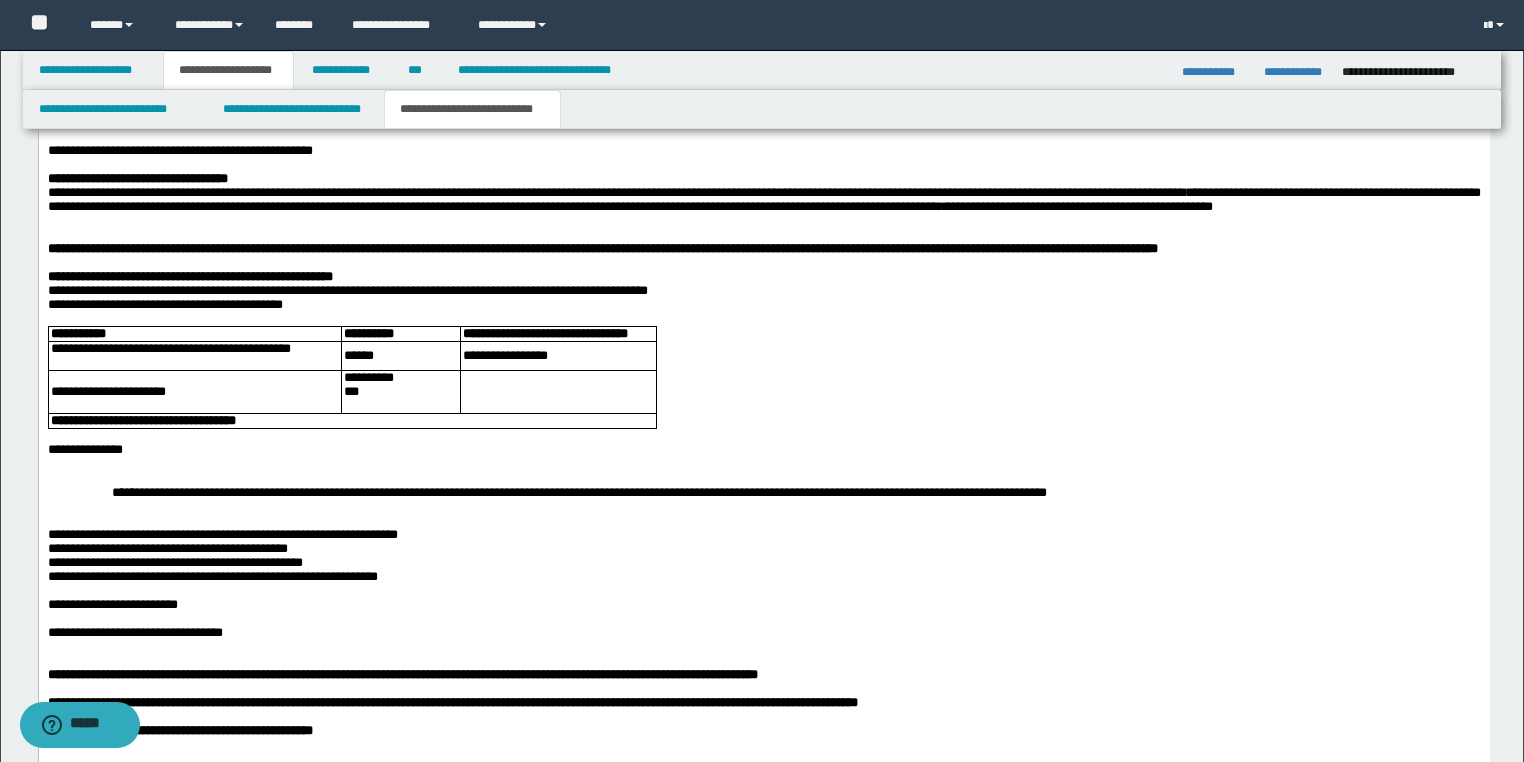scroll, scrollTop: 1440, scrollLeft: 0, axis: vertical 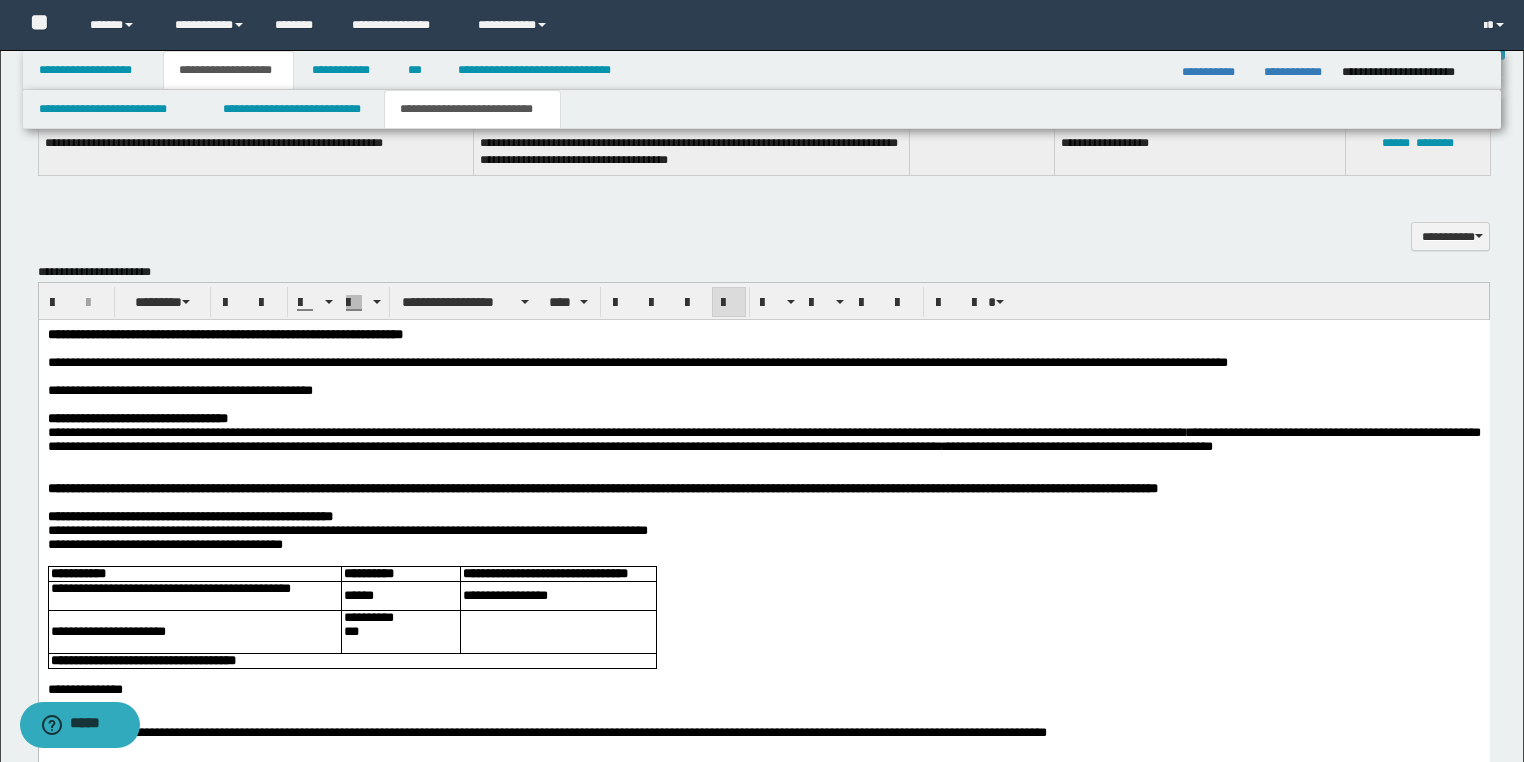click on "**********" at bounding box center [179, 390] 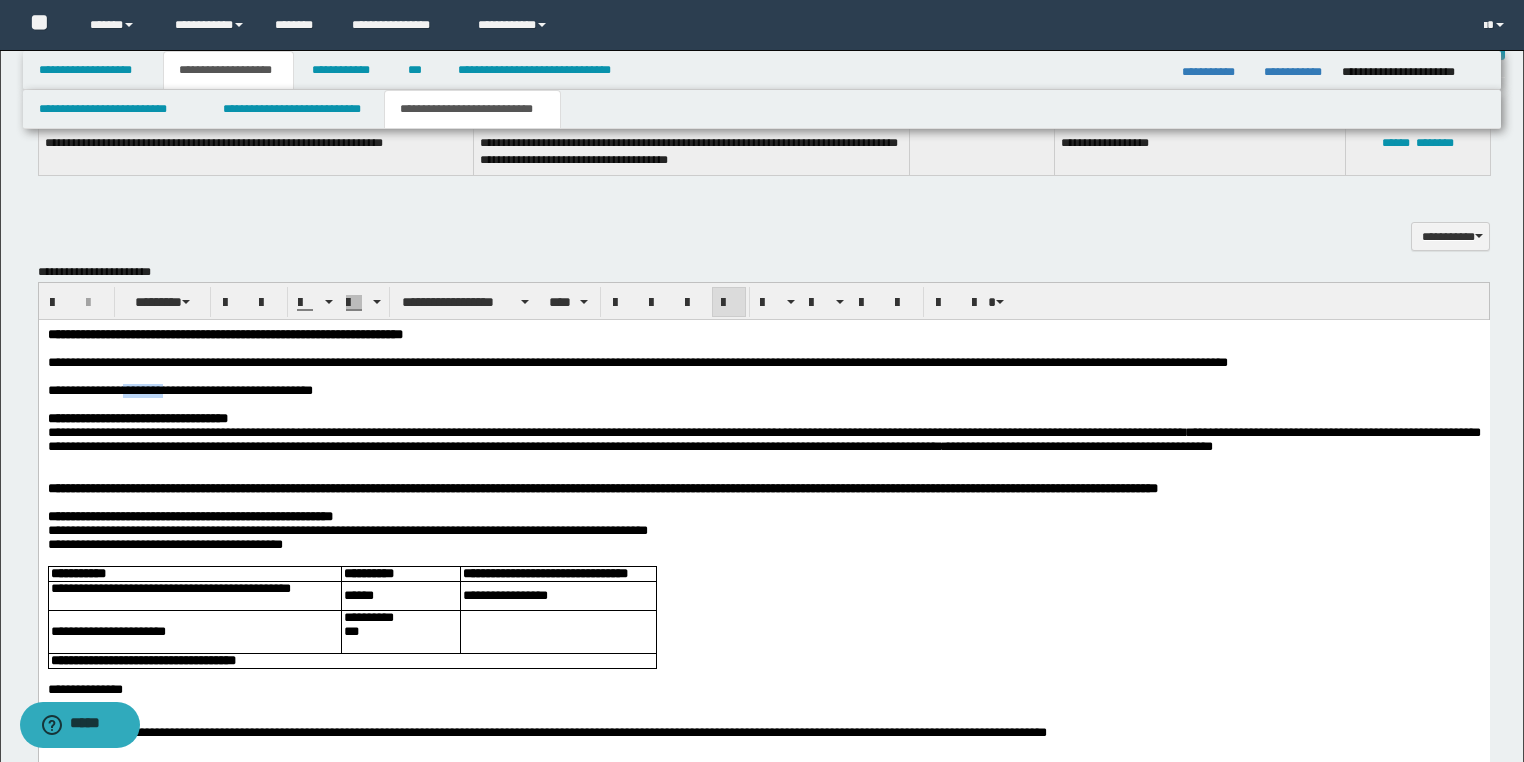 click on "**********" at bounding box center (179, 390) 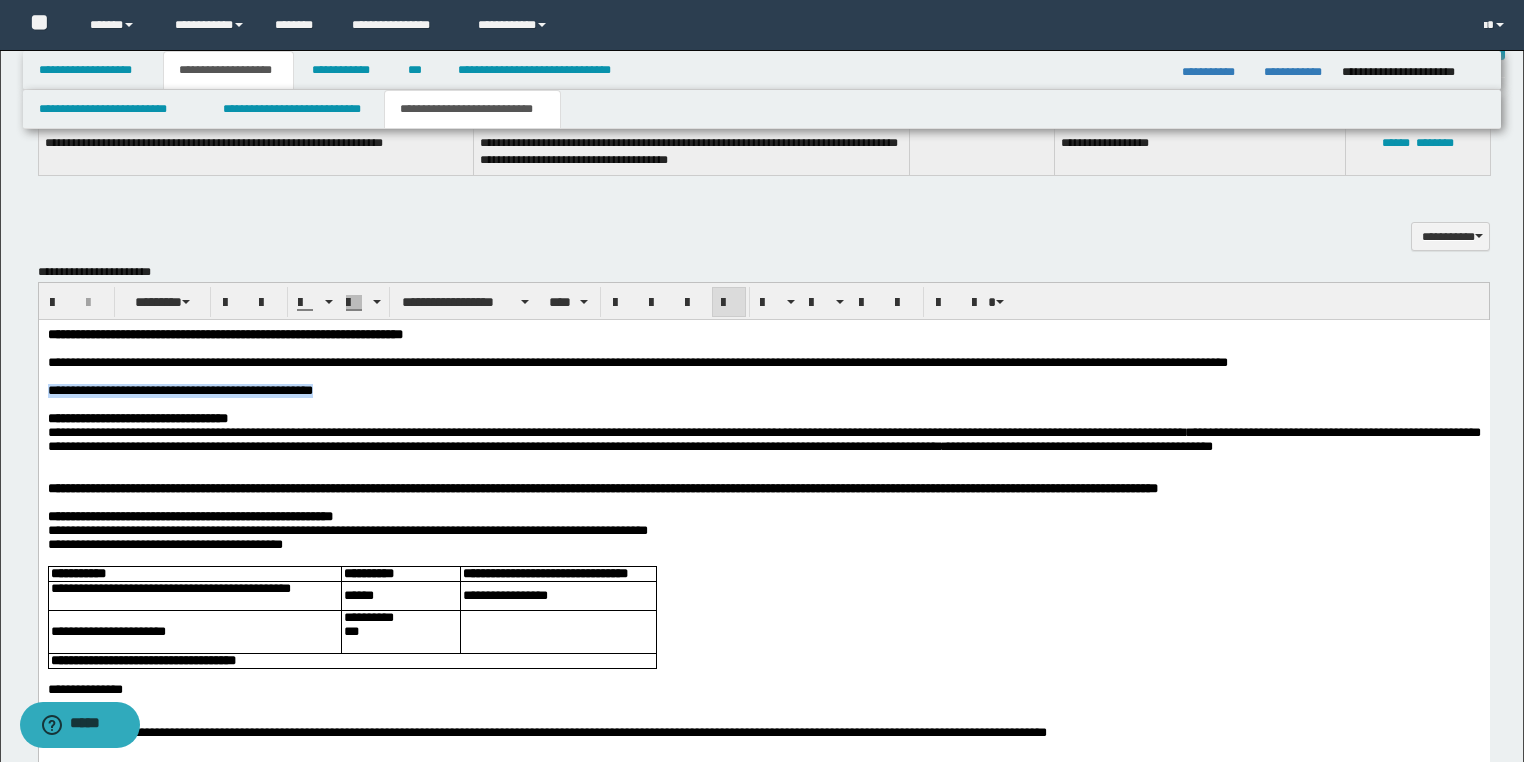 click on "**********" at bounding box center (179, 390) 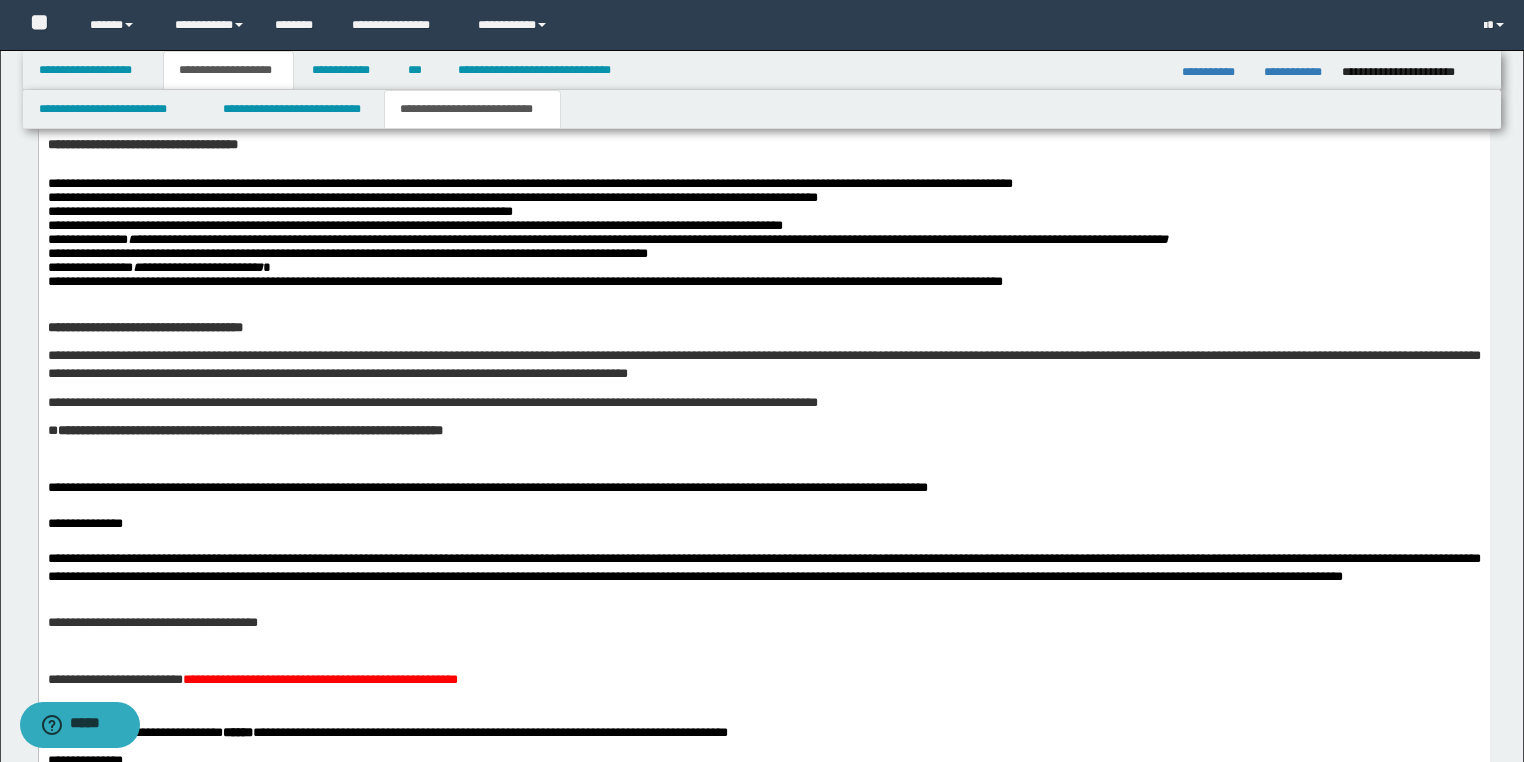 scroll, scrollTop: 2560, scrollLeft: 0, axis: vertical 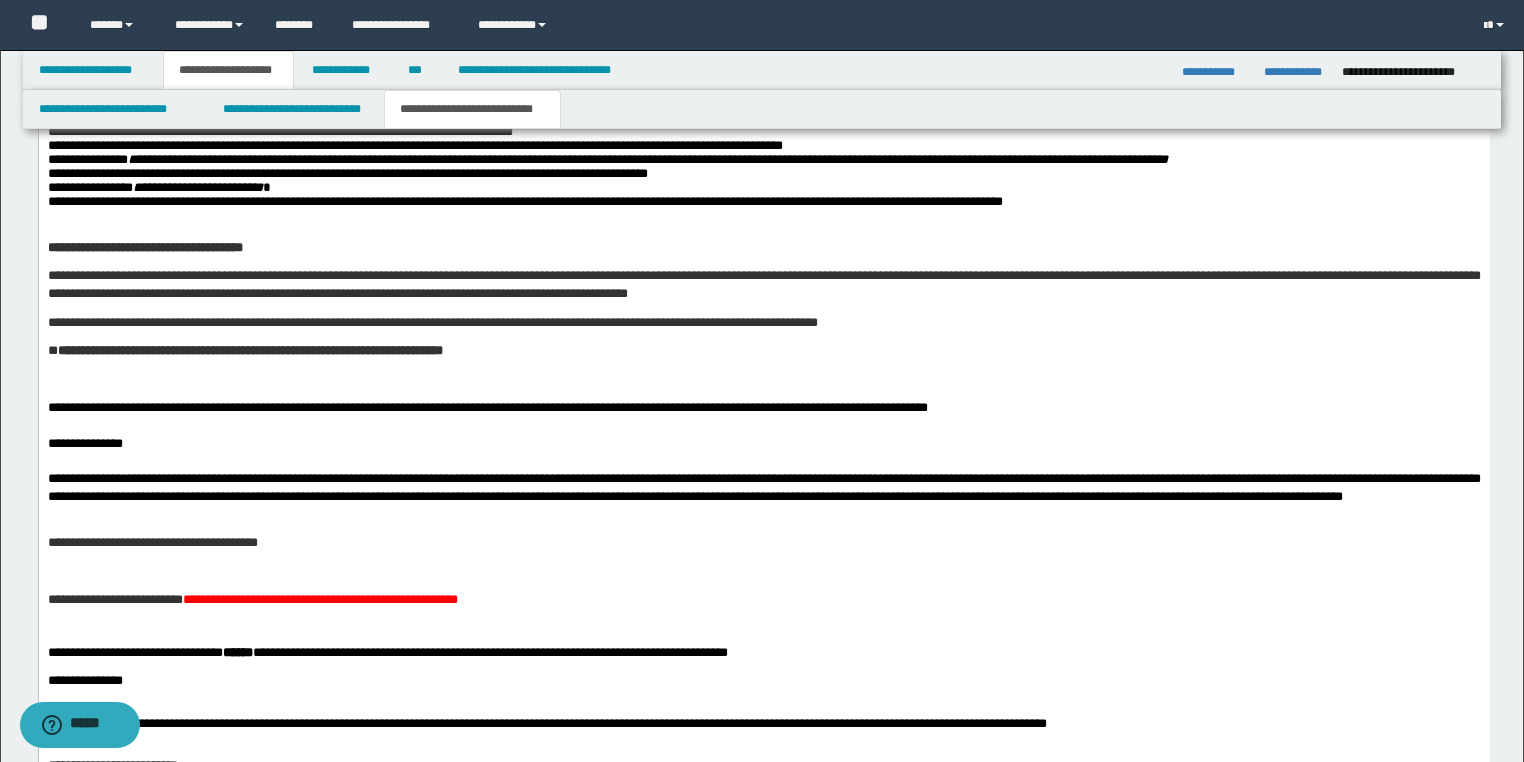 click at bounding box center [763, 91] 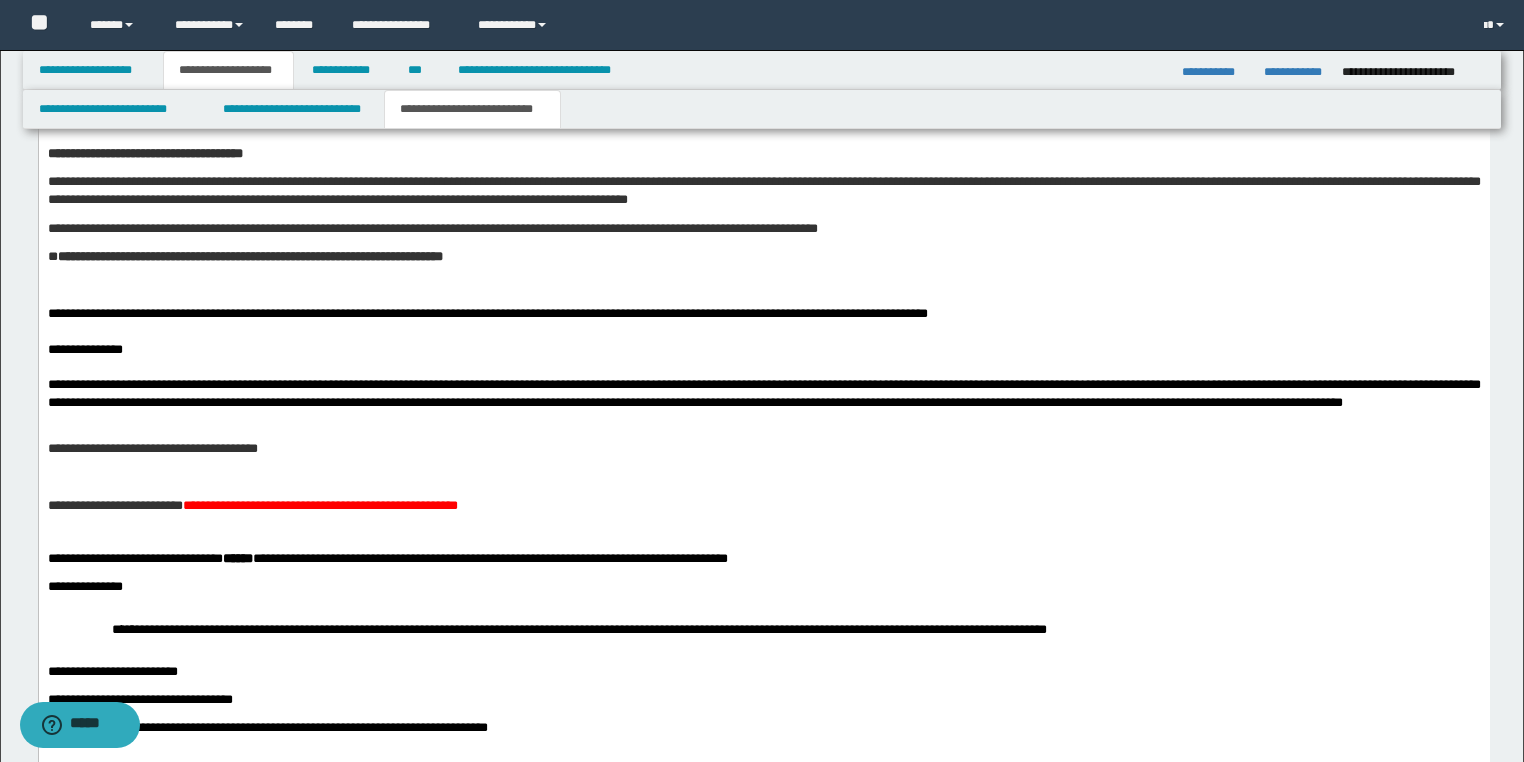 scroll, scrollTop: 2720, scrollLeft: 0, axis: vertical 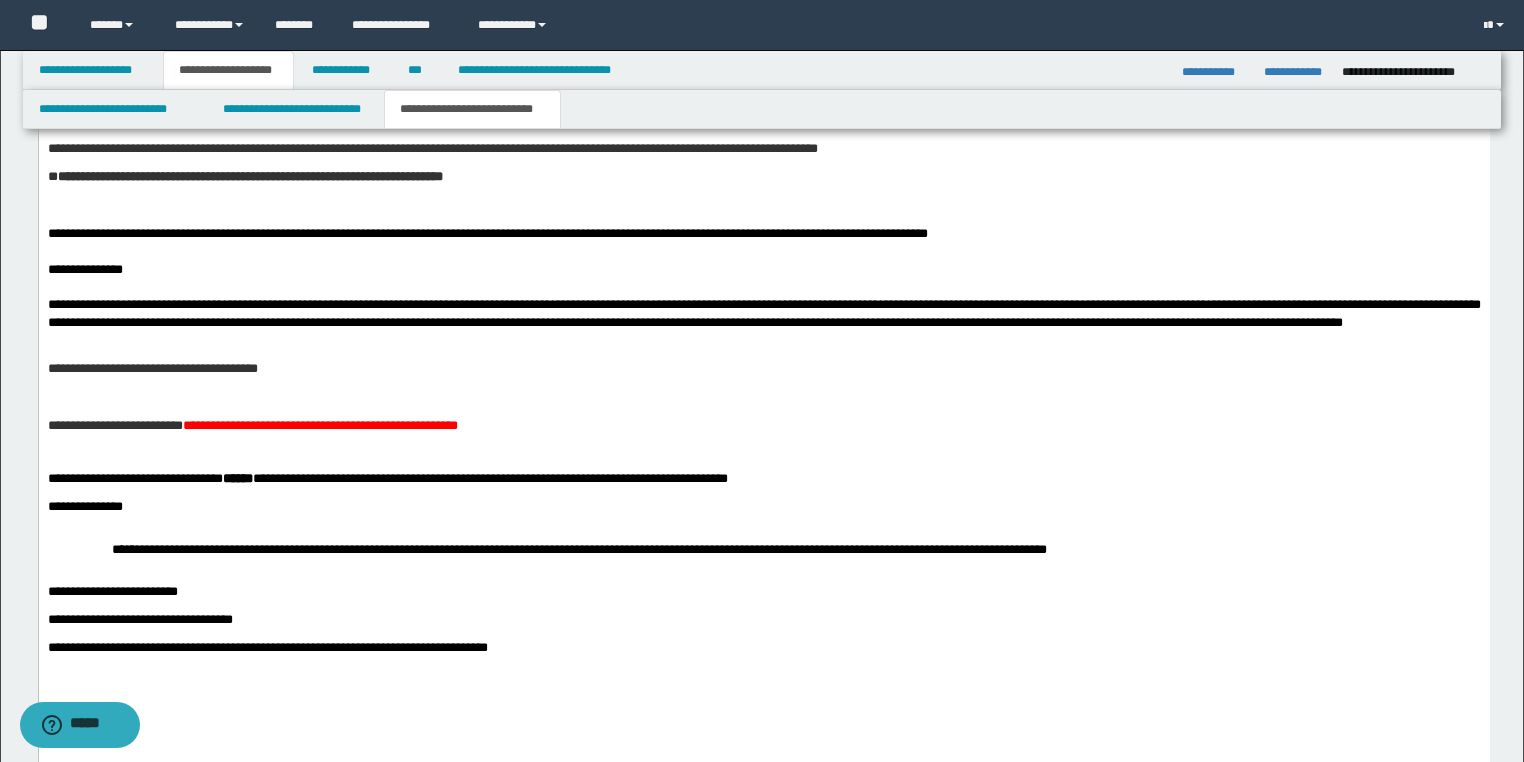click on "**********" at bounding box center [763, -123] 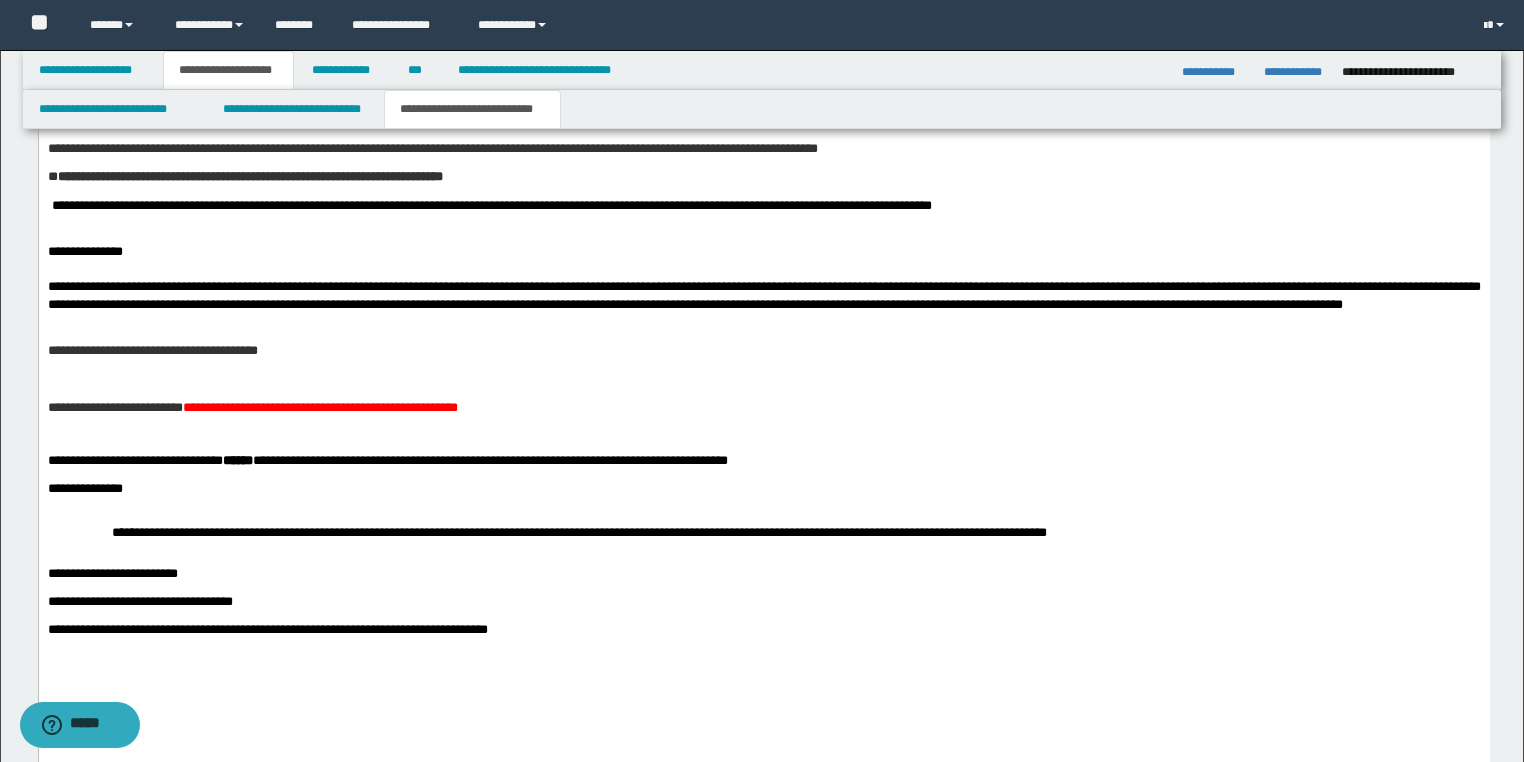 click on "**********" at bounding box center [763, -132] 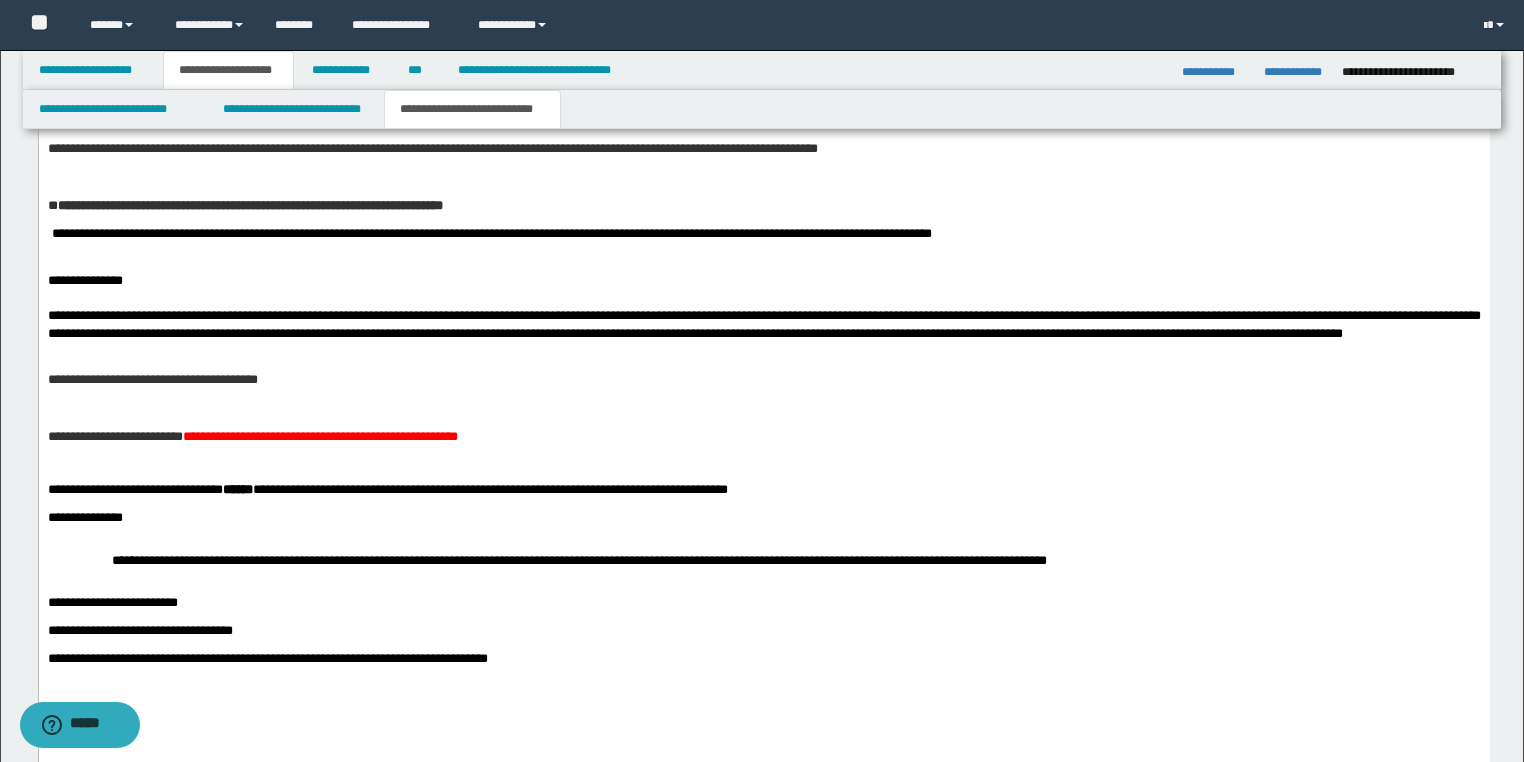 scroll, scrollTop: 2800, scrollLeft: 0, axis: vertical 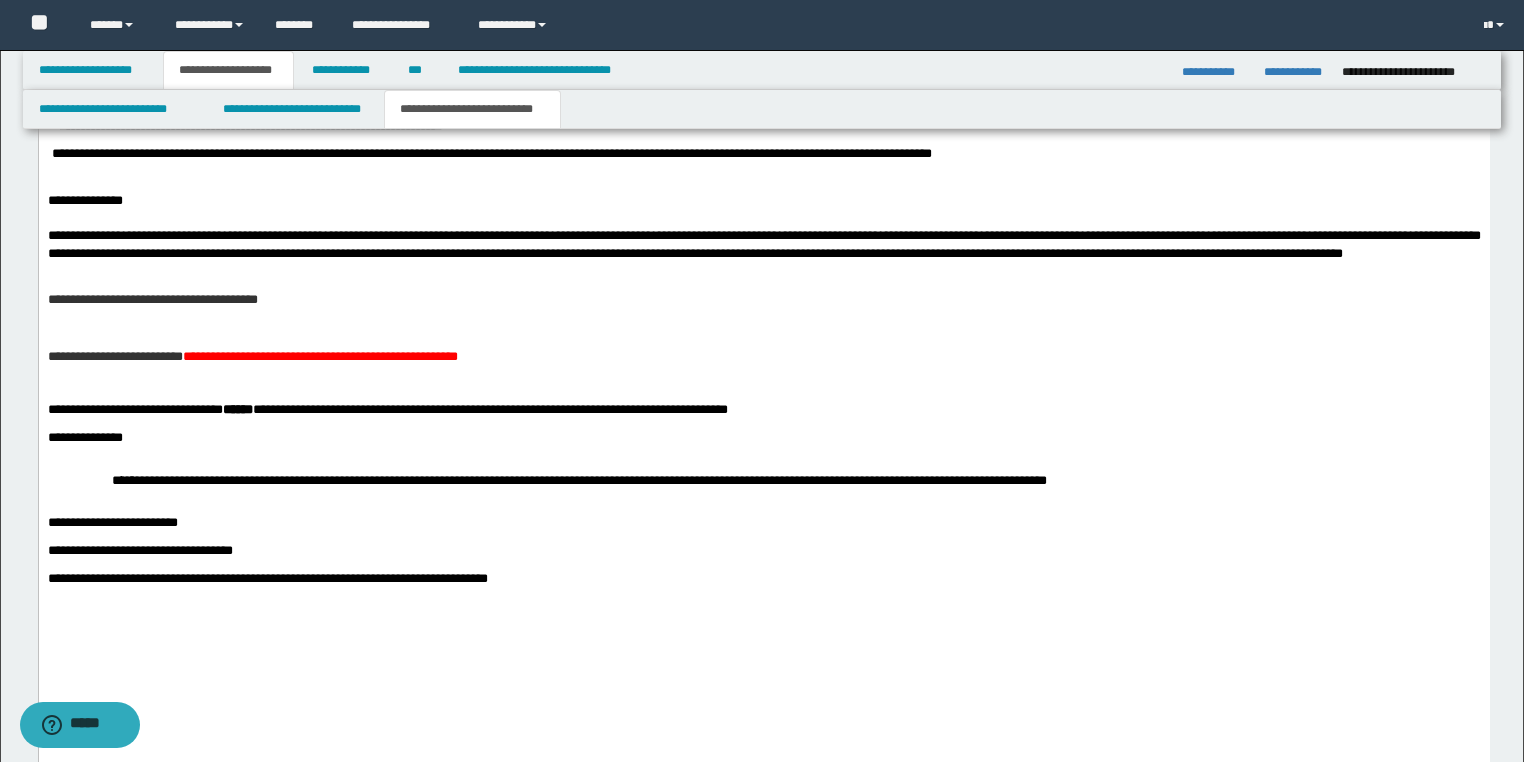 click at bounding box center [763, 182] 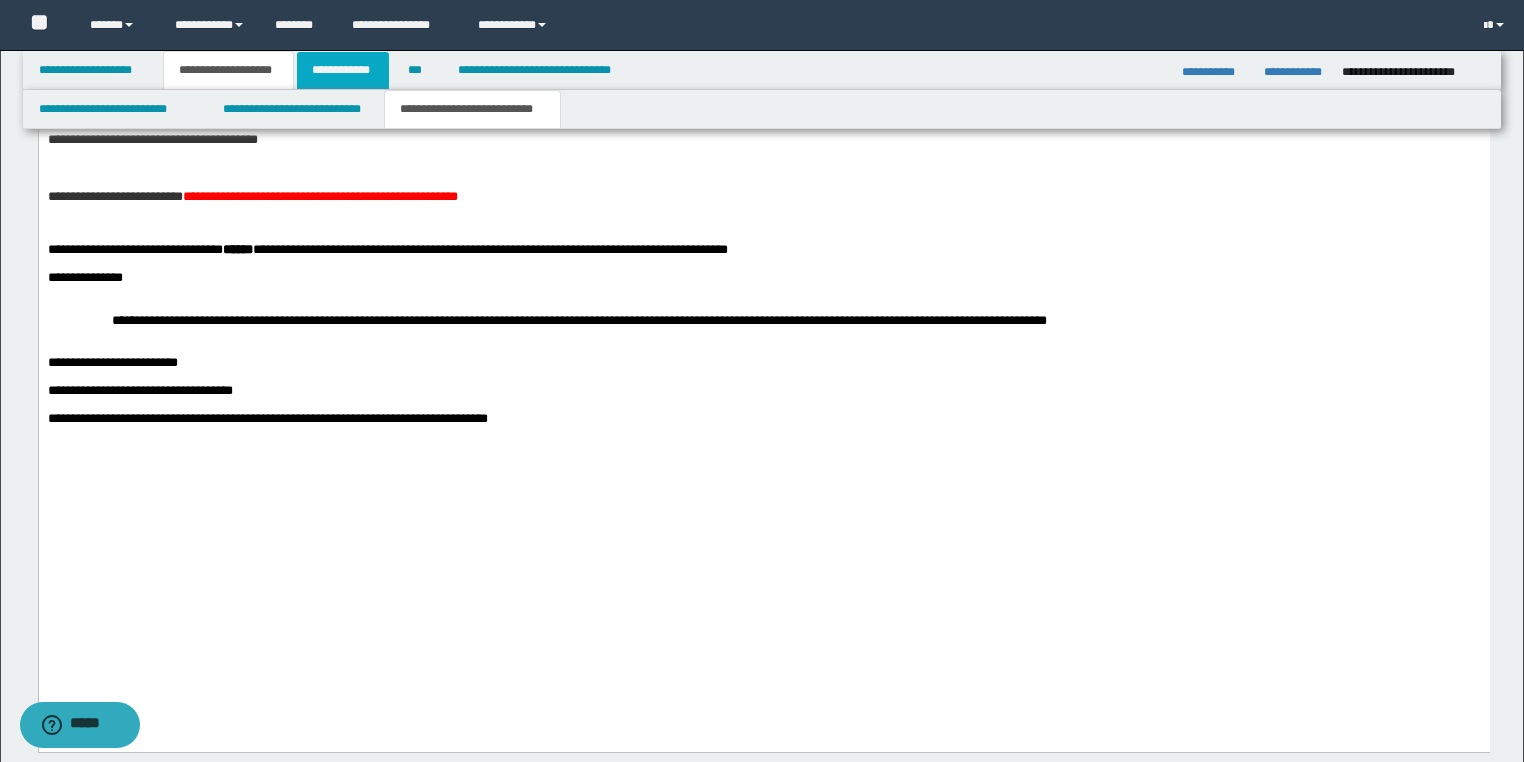 click on "**********" at bounding box center [343, 70] 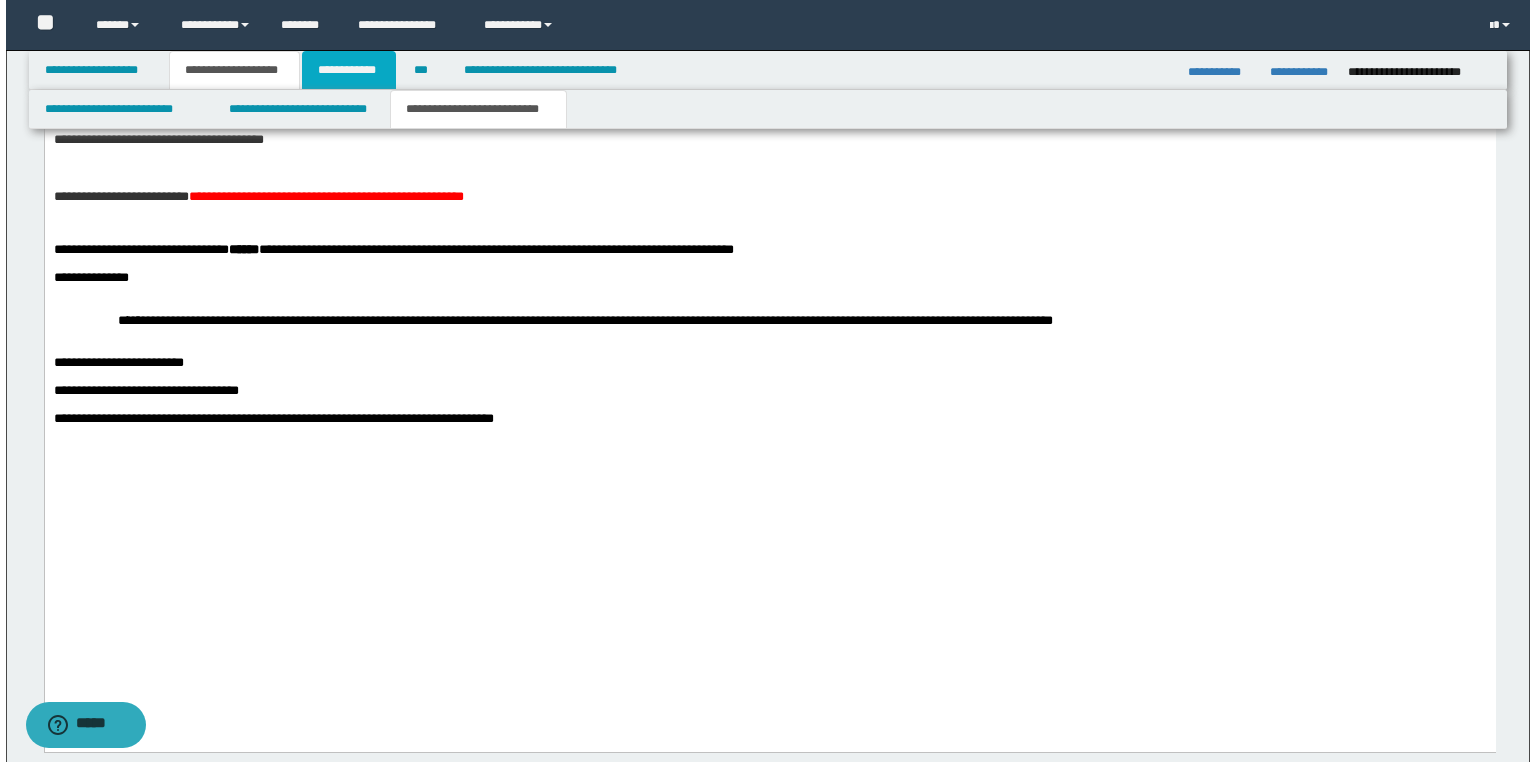 scroll, scrollTop: 348, scrollLeft: 0, axis: vertical 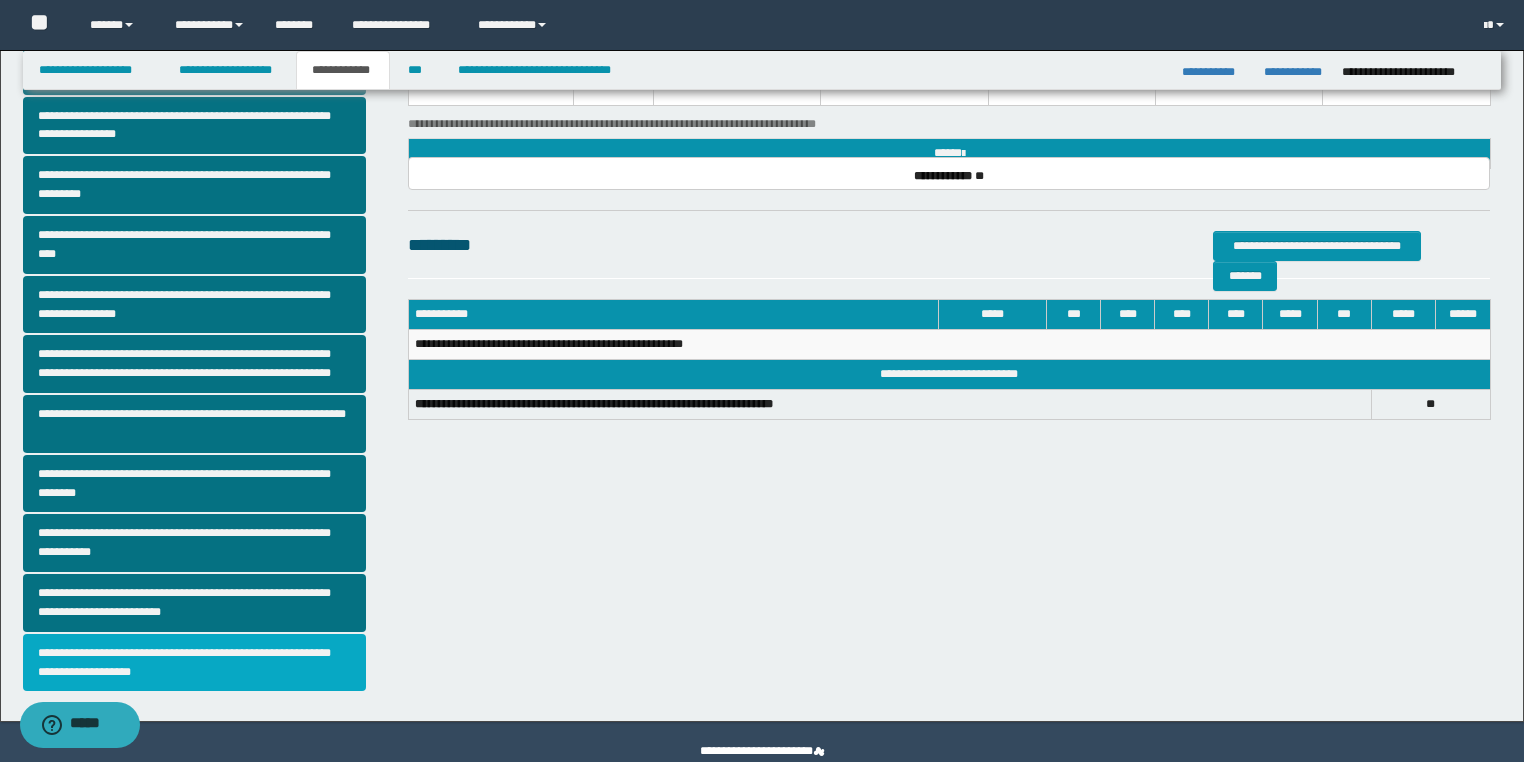 click on "**********" at bounding box center [195, 663] 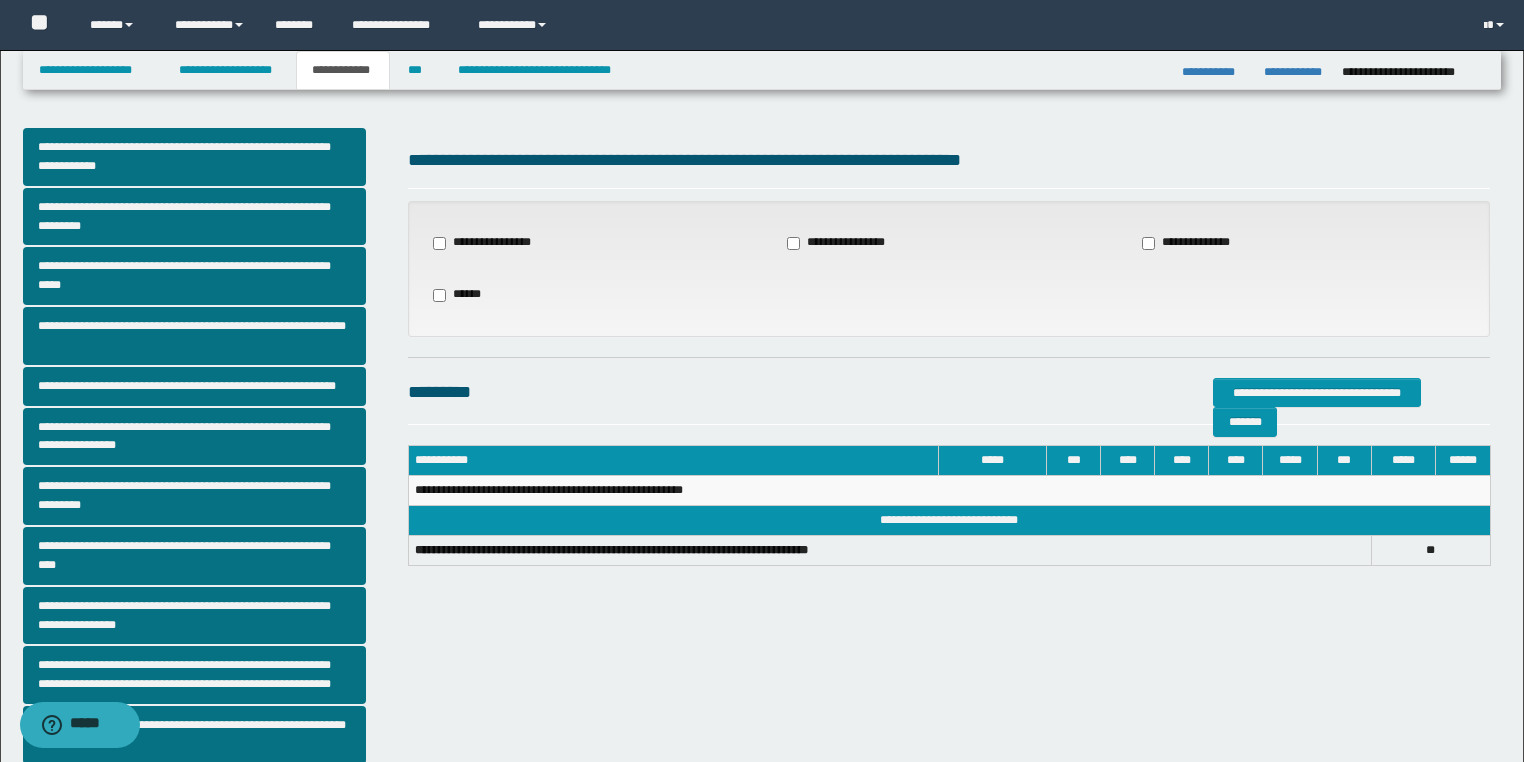 click on "**********" at bounding box center [1196, 243] 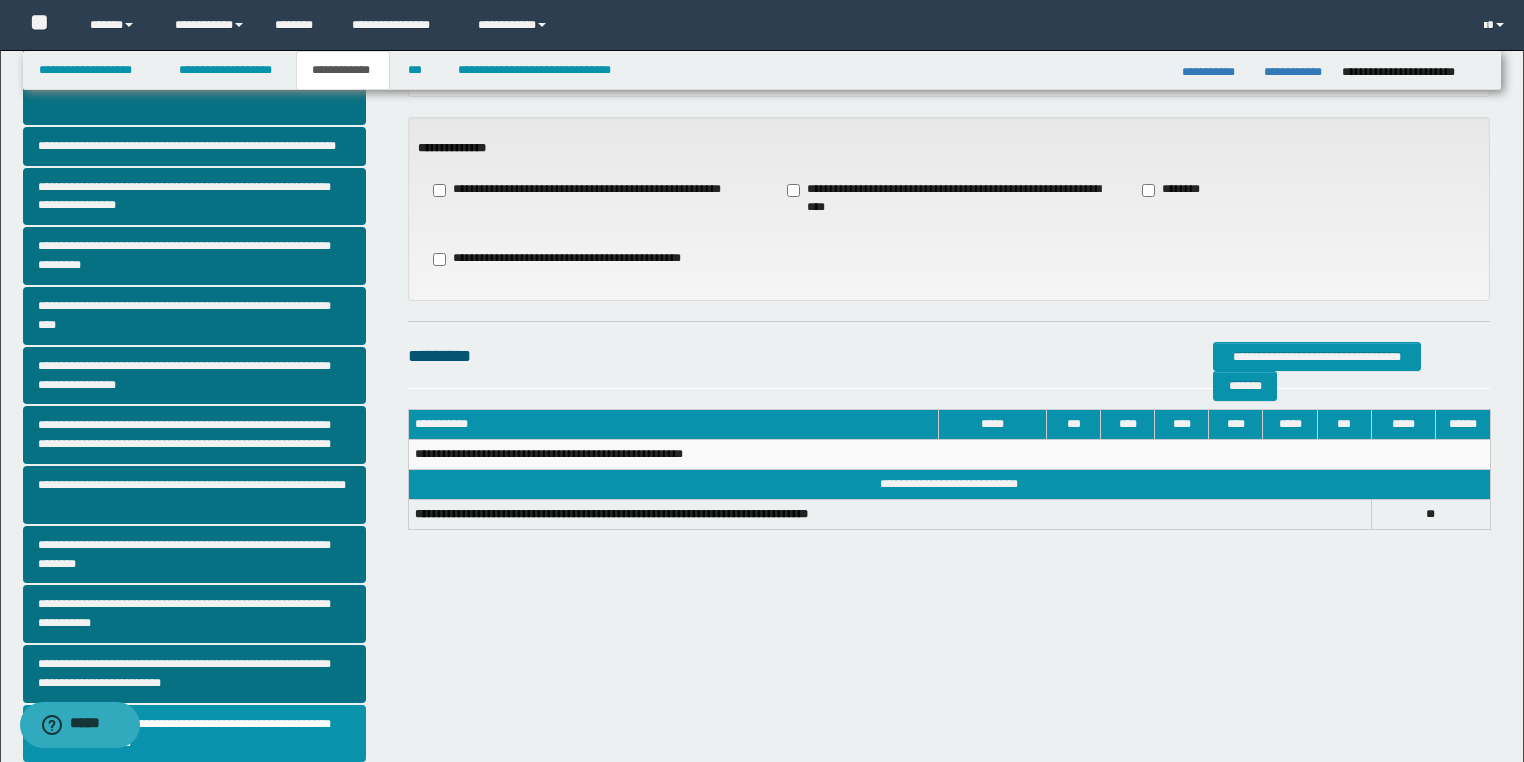 scroll, scrollTop: 320, scrollLeft: 0, axis: vertical 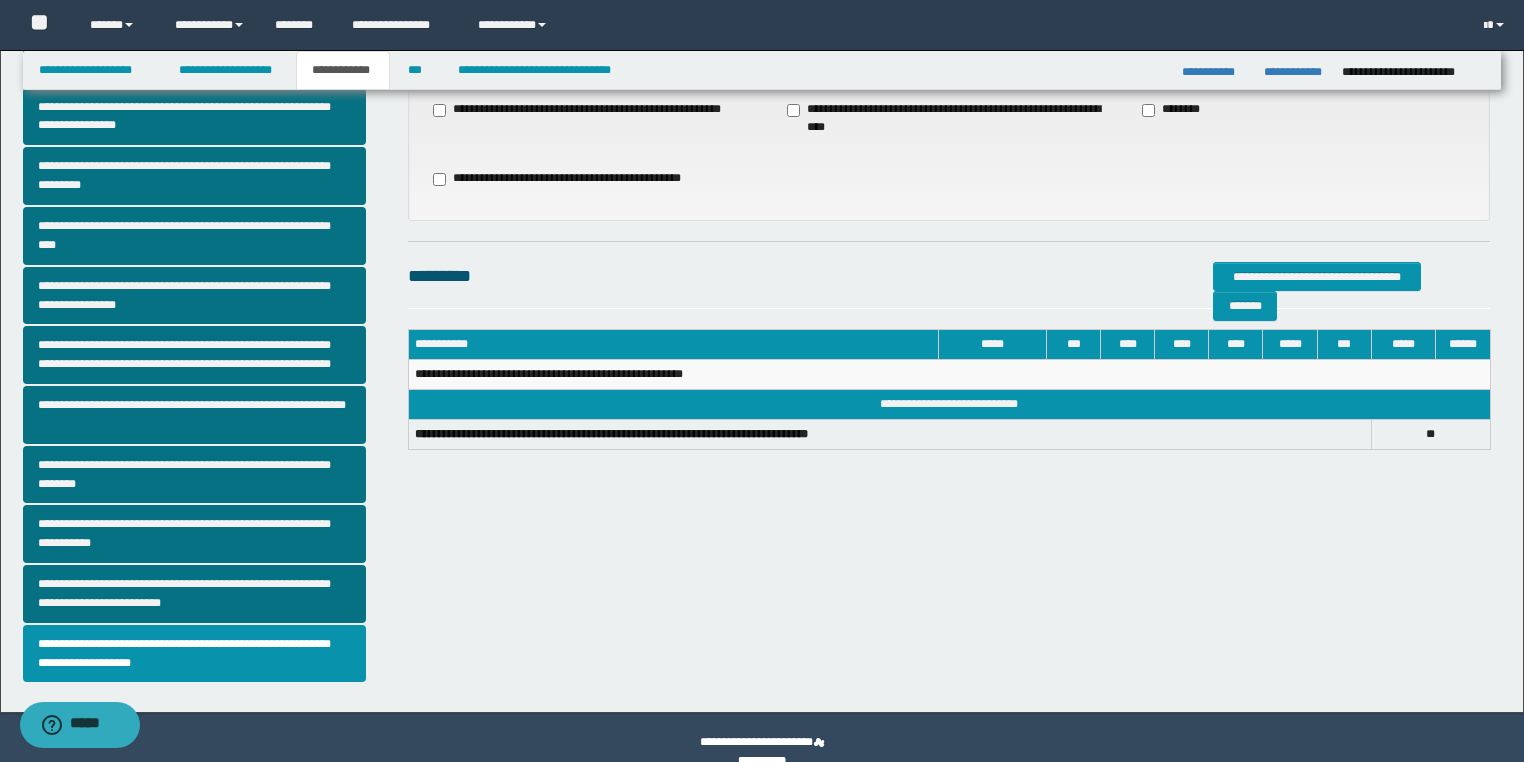 click on "**********" at bounding box center (949, 119) 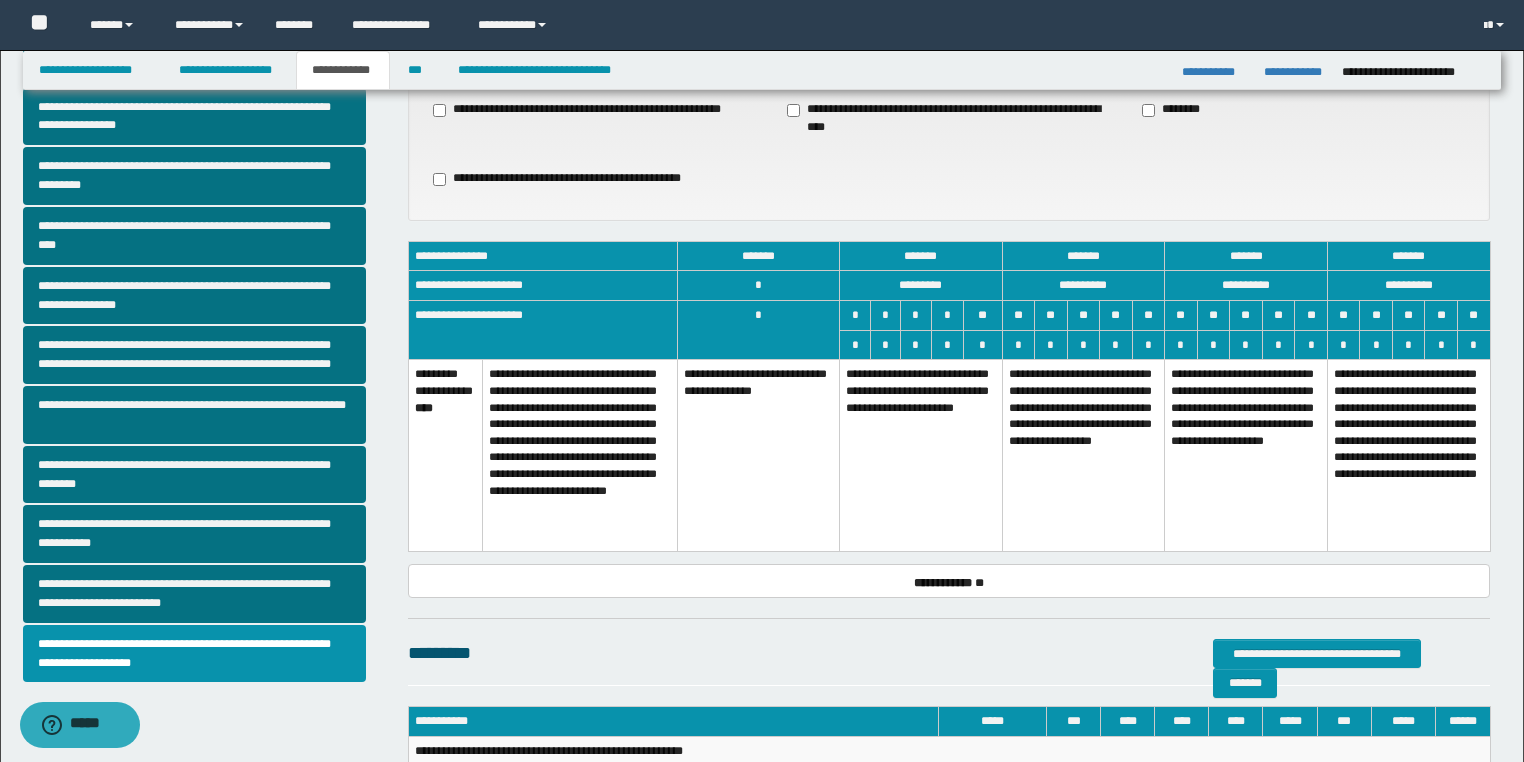 click on "**********" at bounding box center [921, 456] 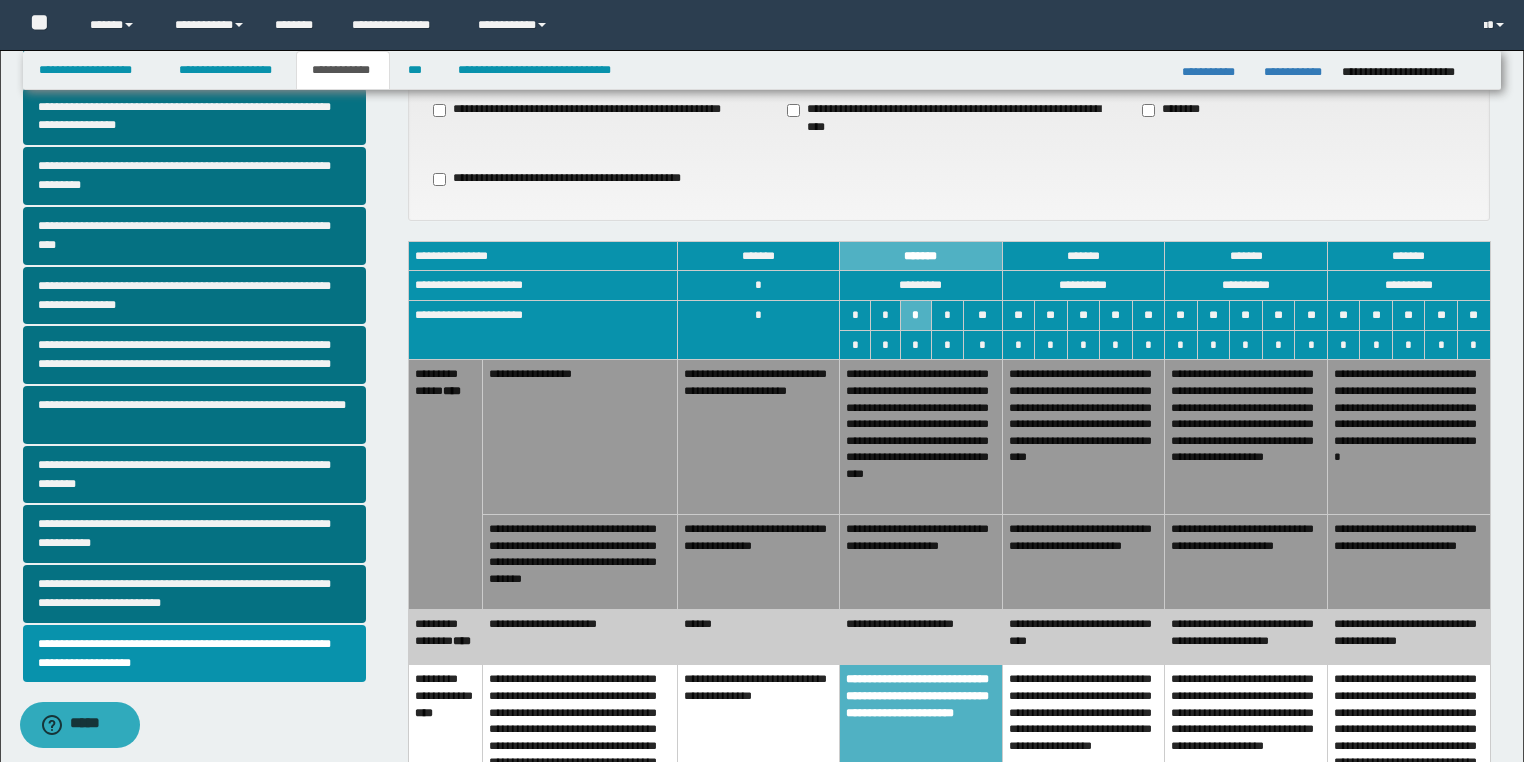 scroll, scrollTop: 560, scrollLeft: 0, axis: vertical 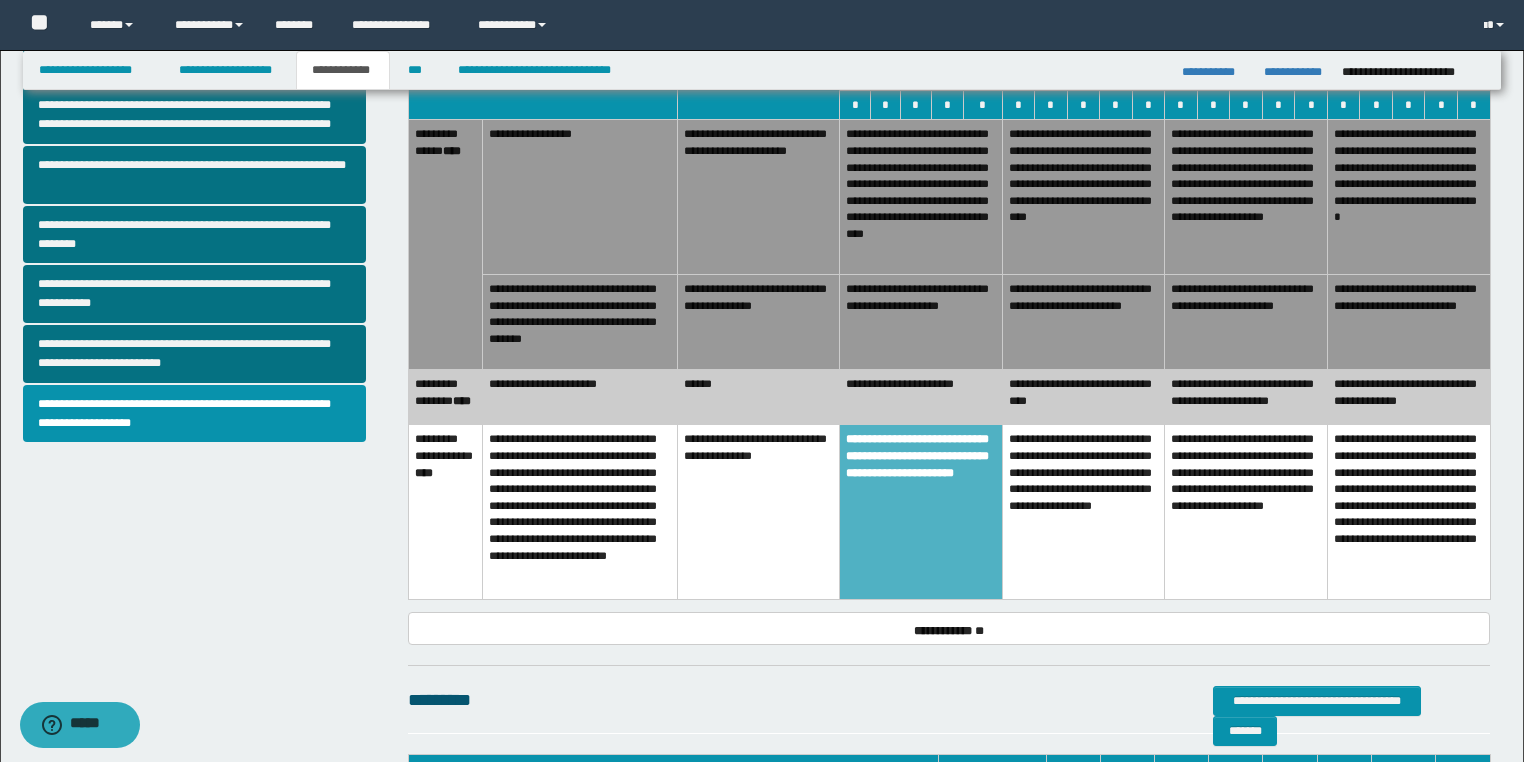click on "******" at bounding box center (758, 397) 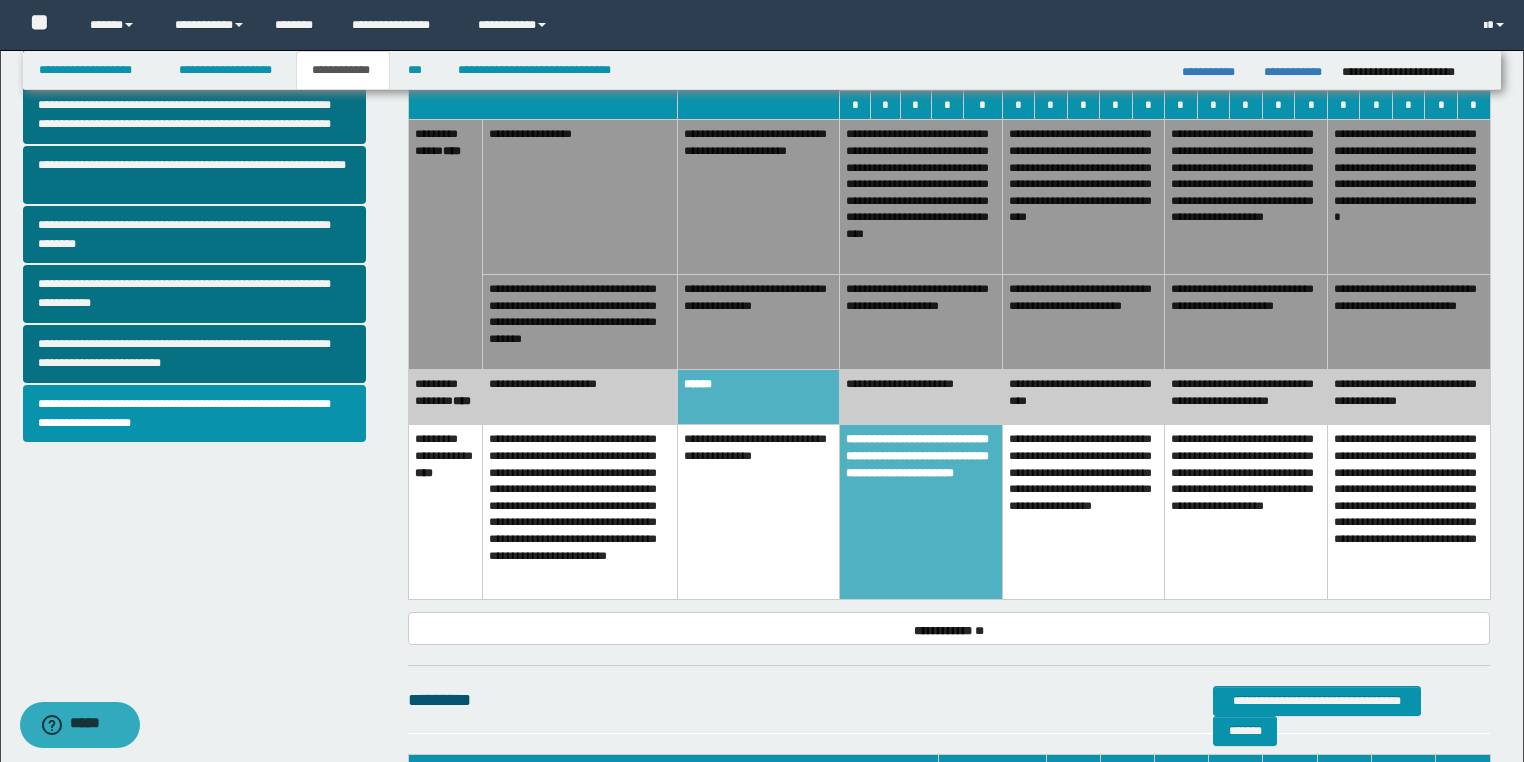 scroll, scrollTop: 320, scrollLeft: 0, axis: vertical 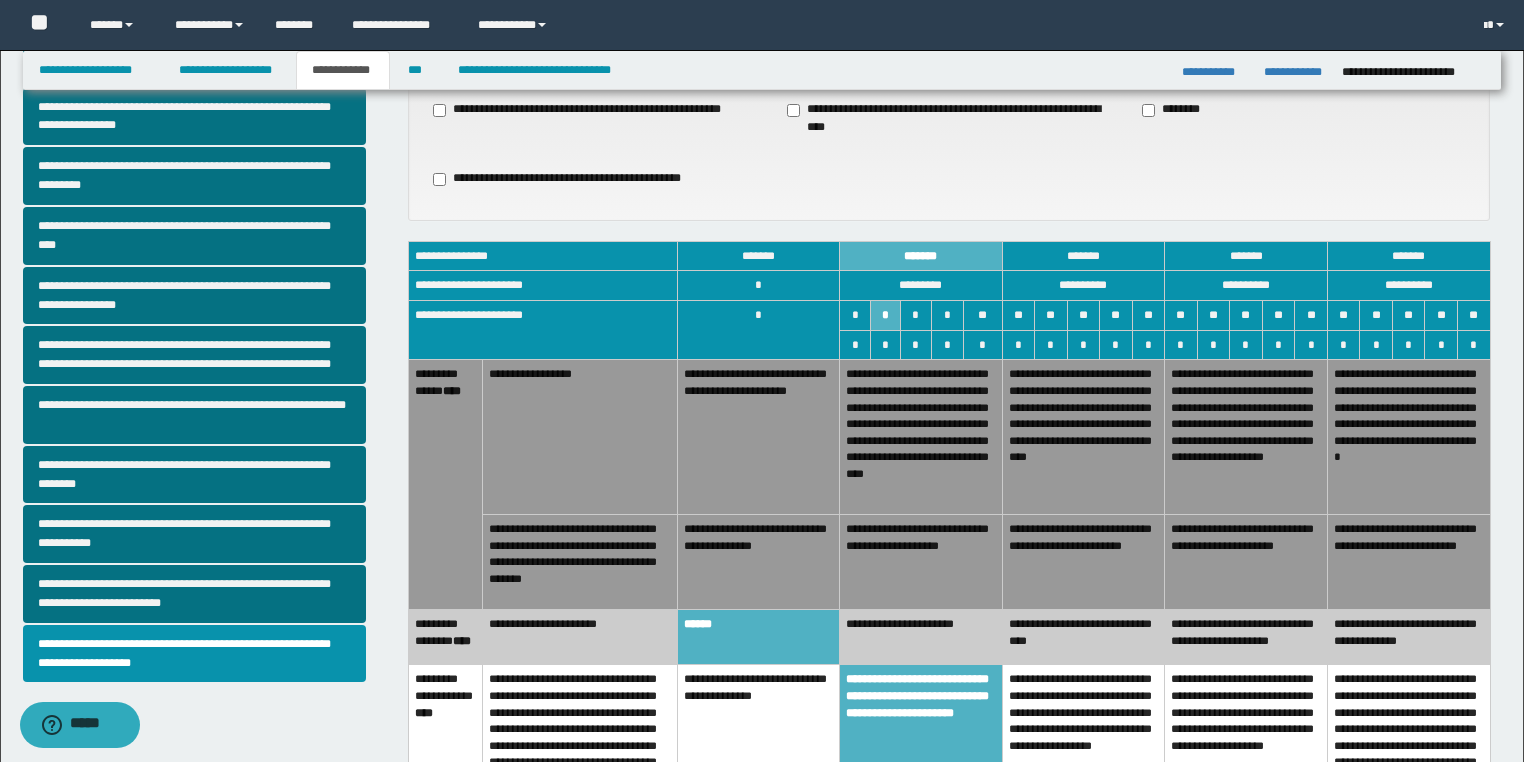 click on "**********" at bounding box center [1083, 562] 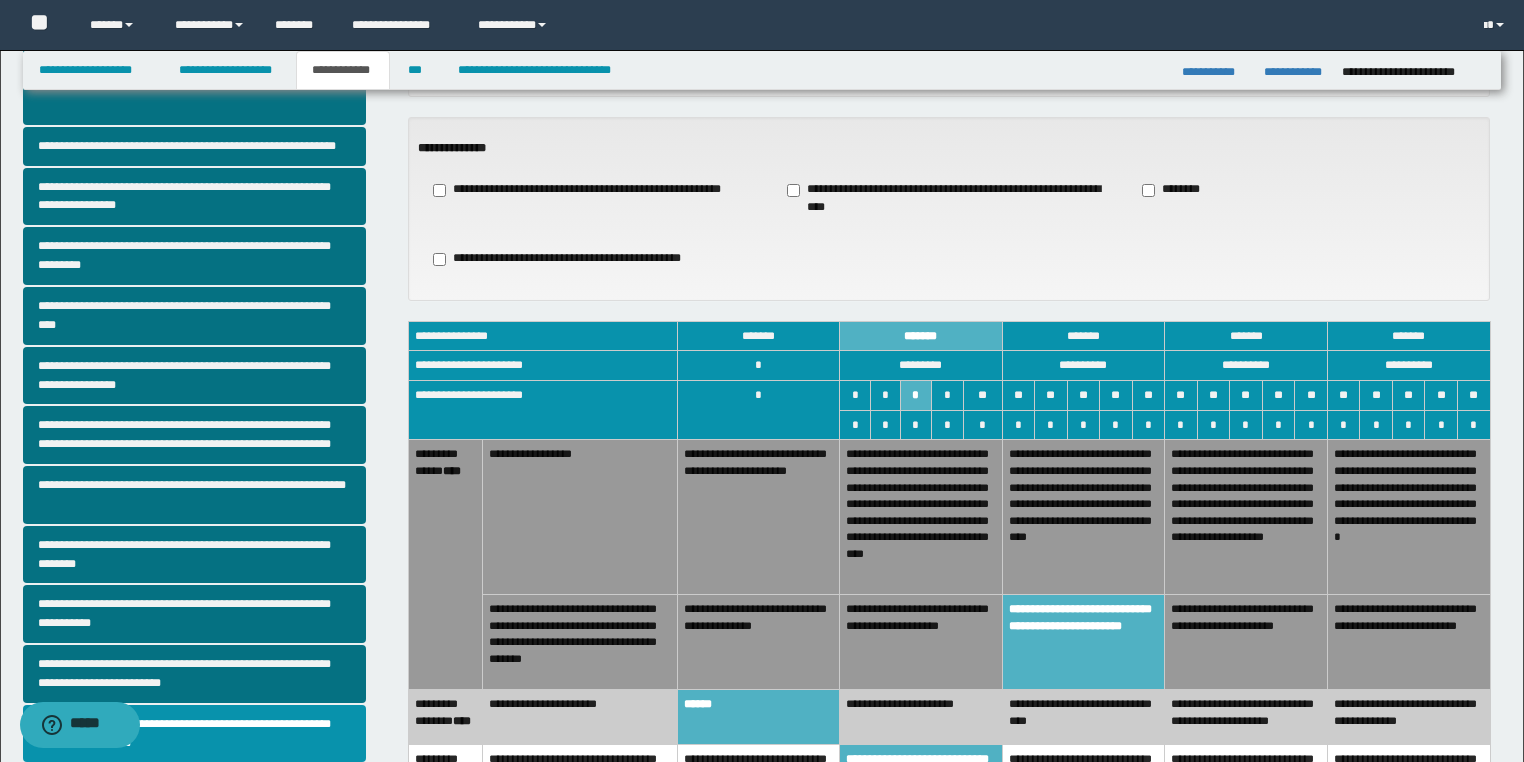 scroll, scrollTop: 0, scrollLeft: 0, axis: both 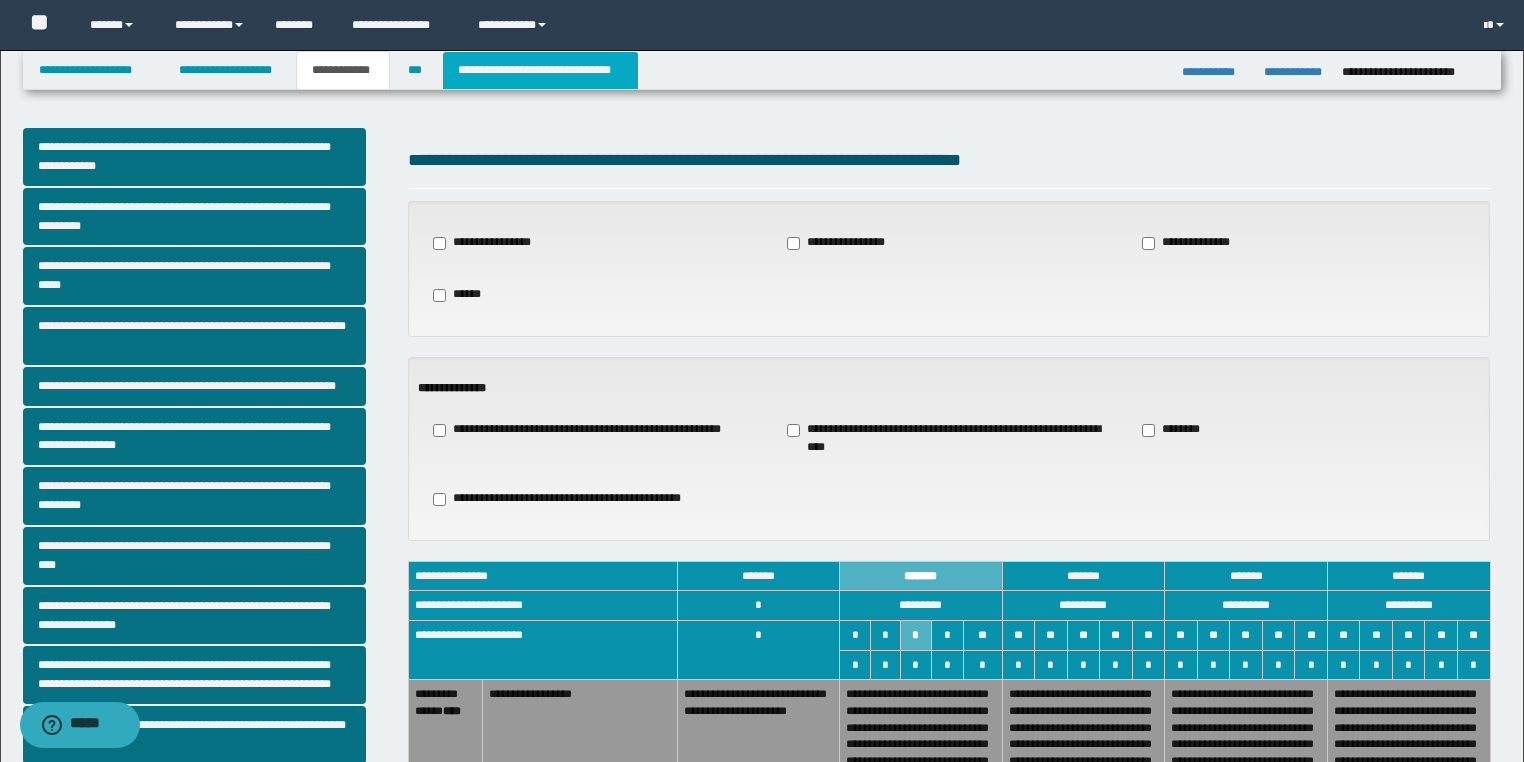 click on "**********" at bounding box center (540, 70) 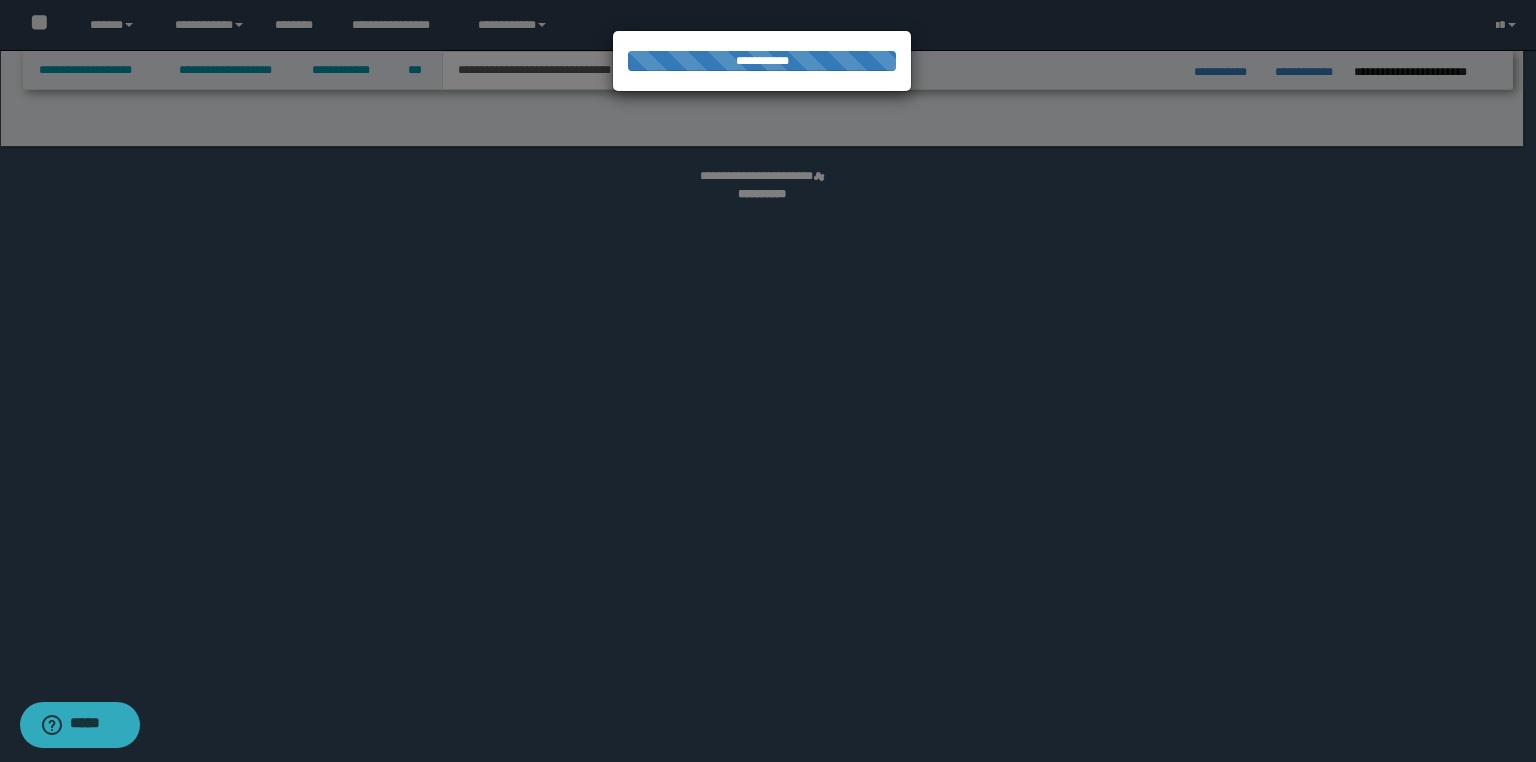 select on "*" 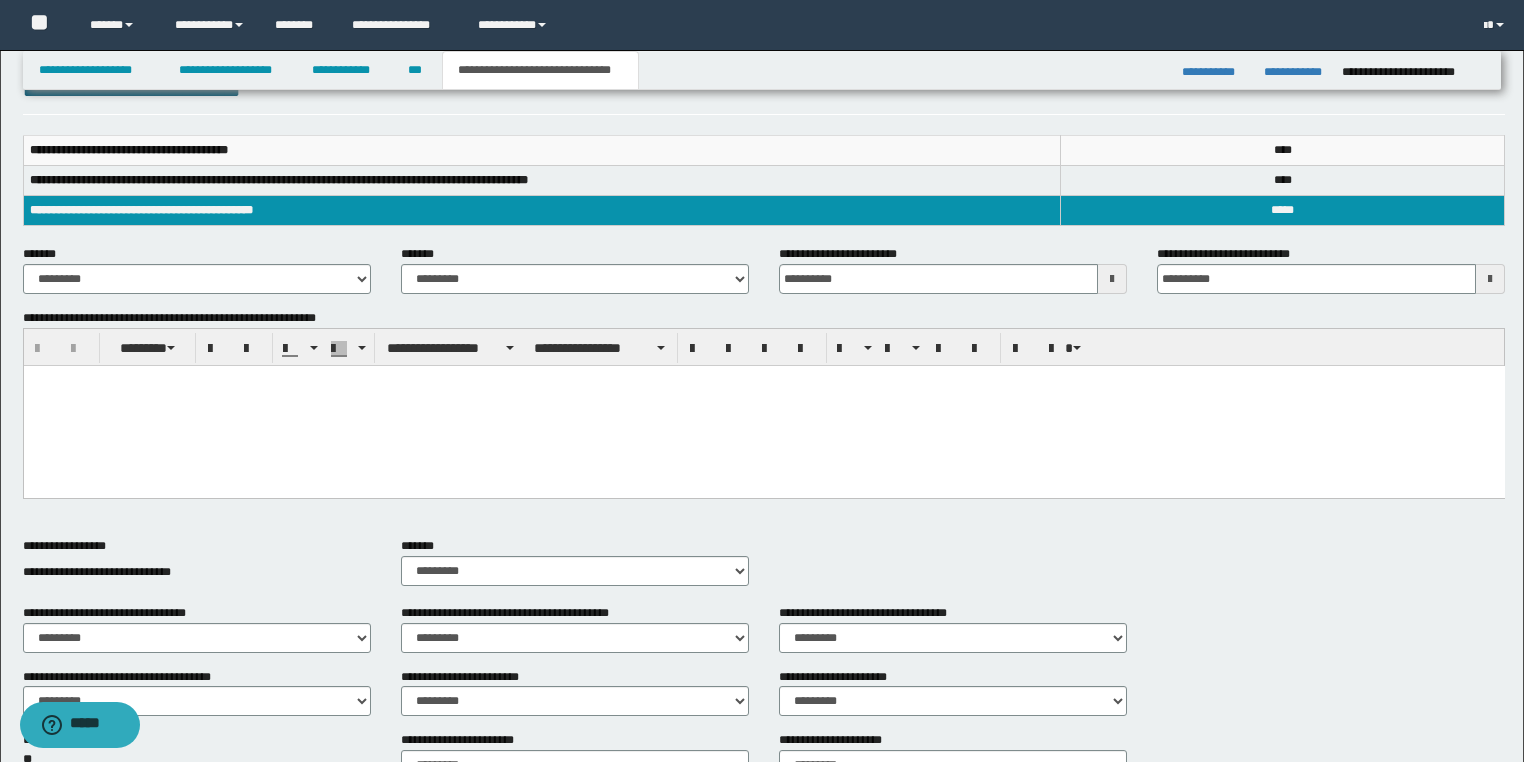 scroll, scrollTop: 320, scrollLeft: 0, axis: vertical 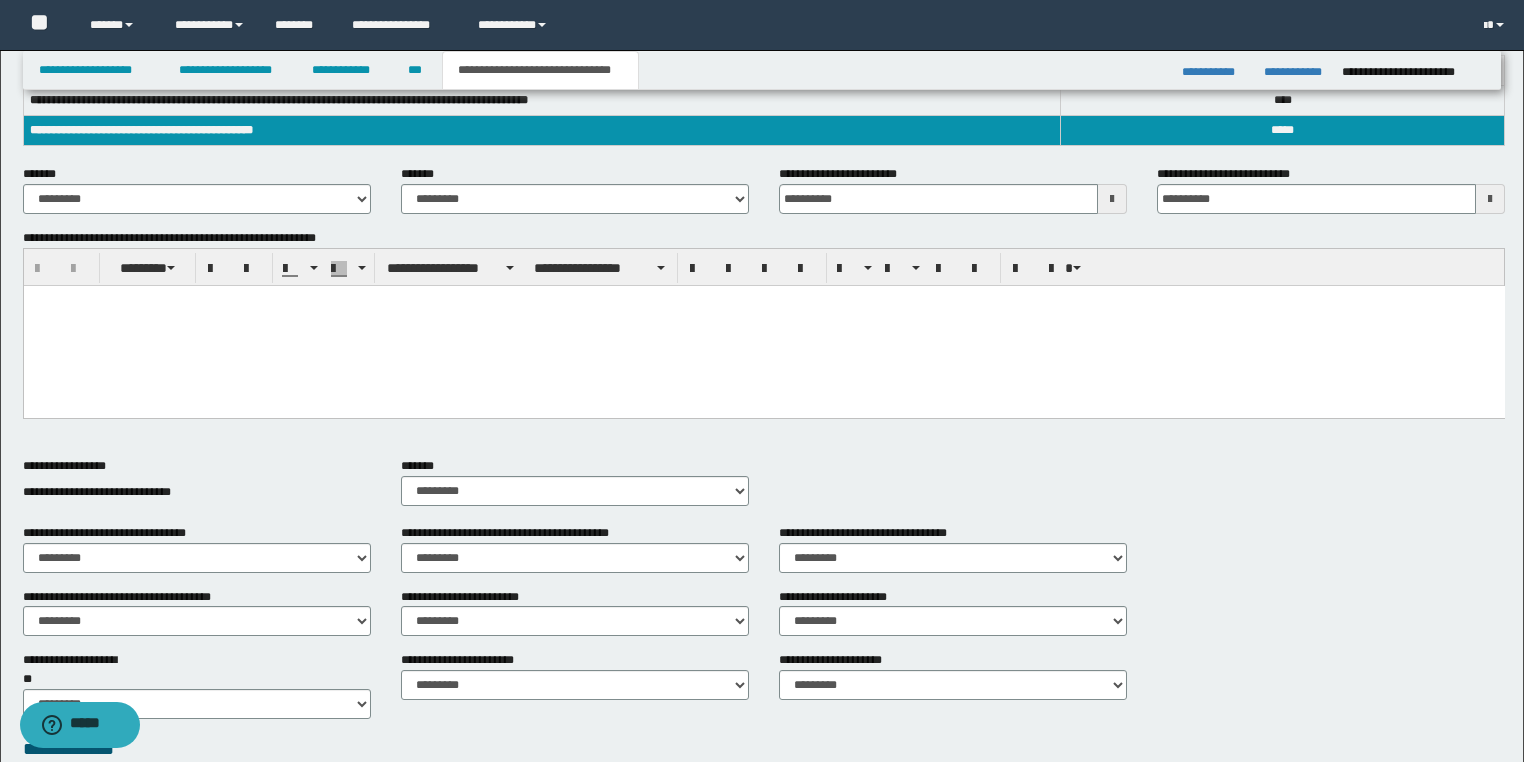 click at bounding box center [763, 301] 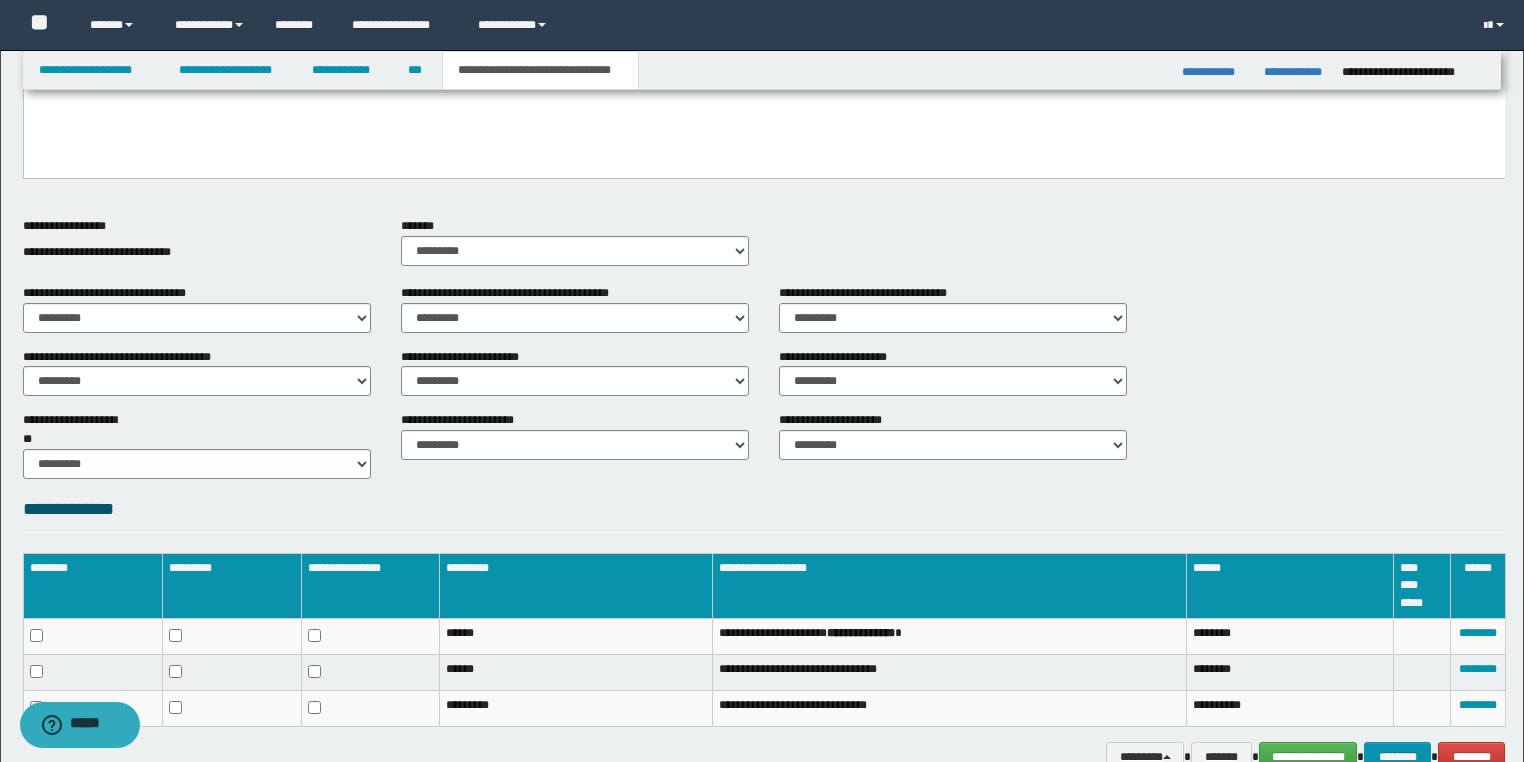 scroll, scrollTop: 666, scrollLeft: 0, axis: vertical 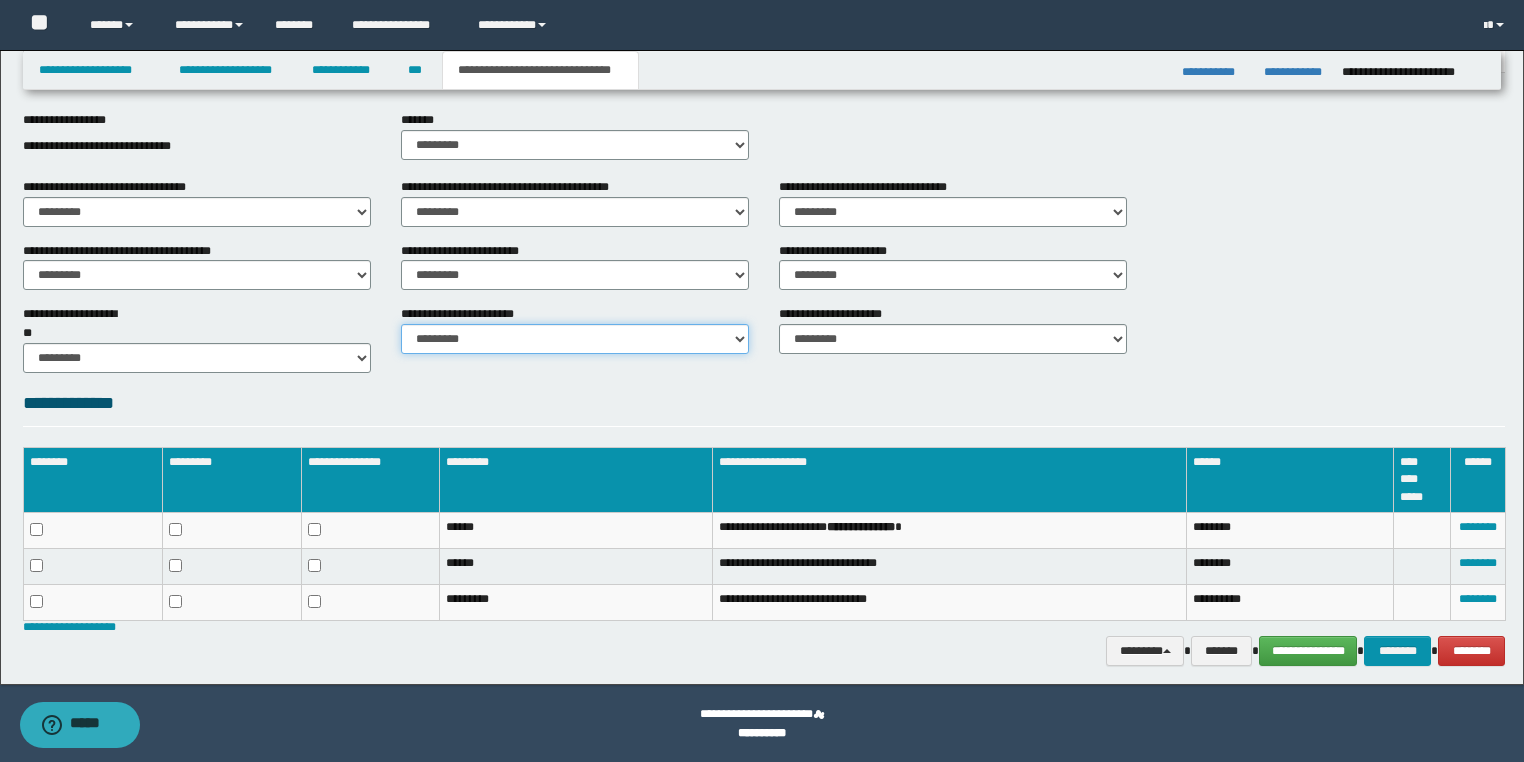 click on "*********
*********
*********" at bounding box center [575, 339] 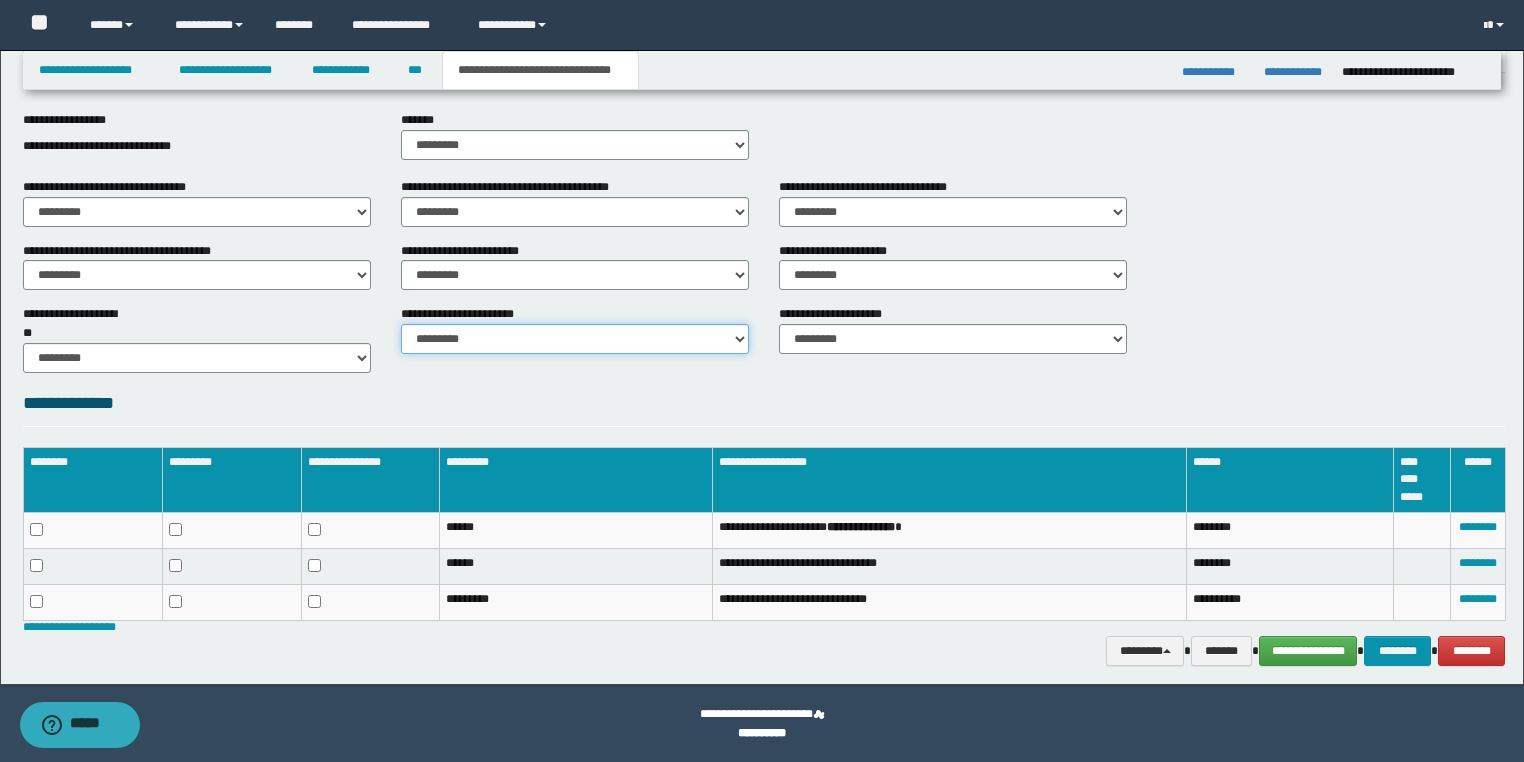 click on "*********
*********
*********" at bounding box center [575, 339] 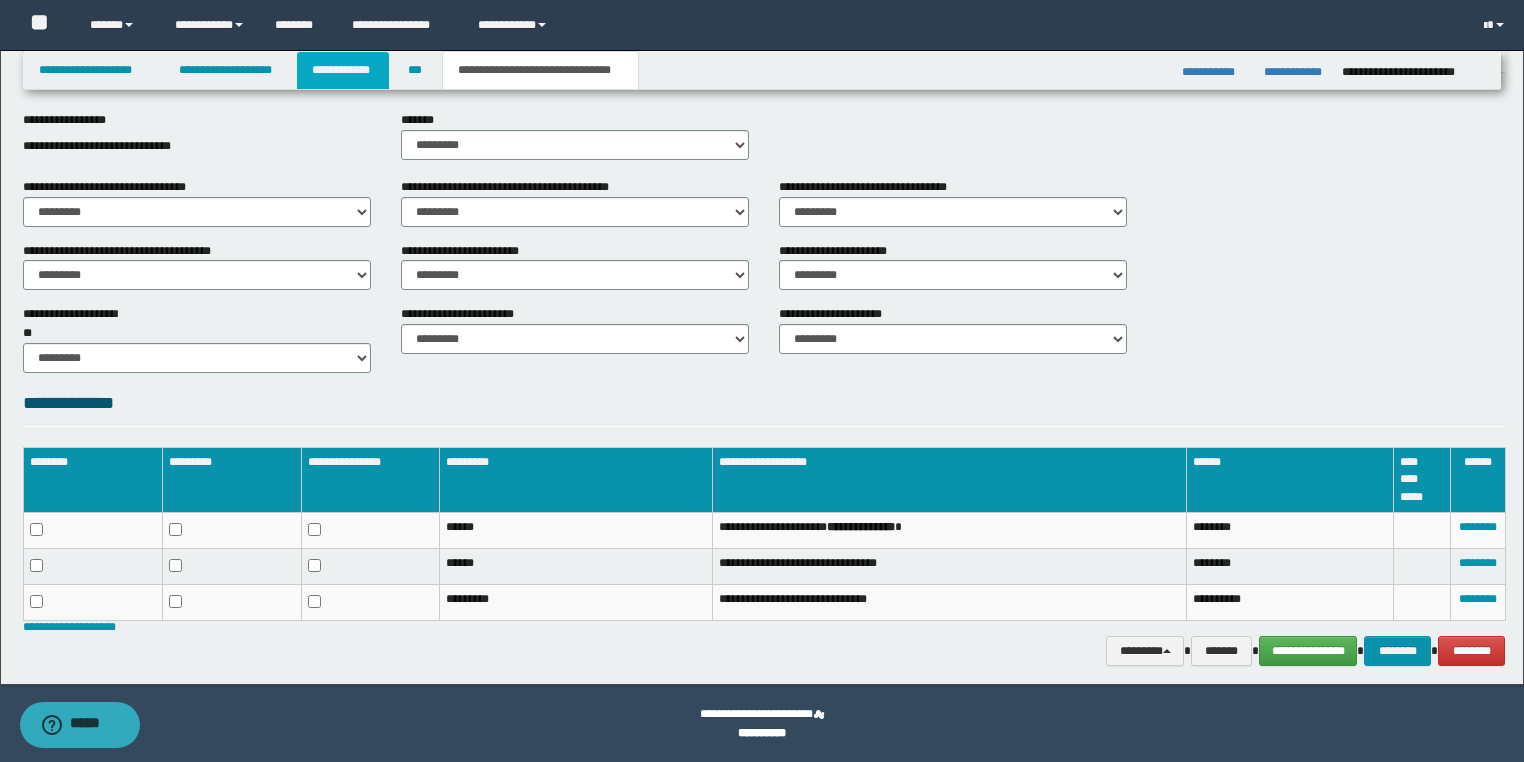 click on "**********" at bounding box center [343, 70] 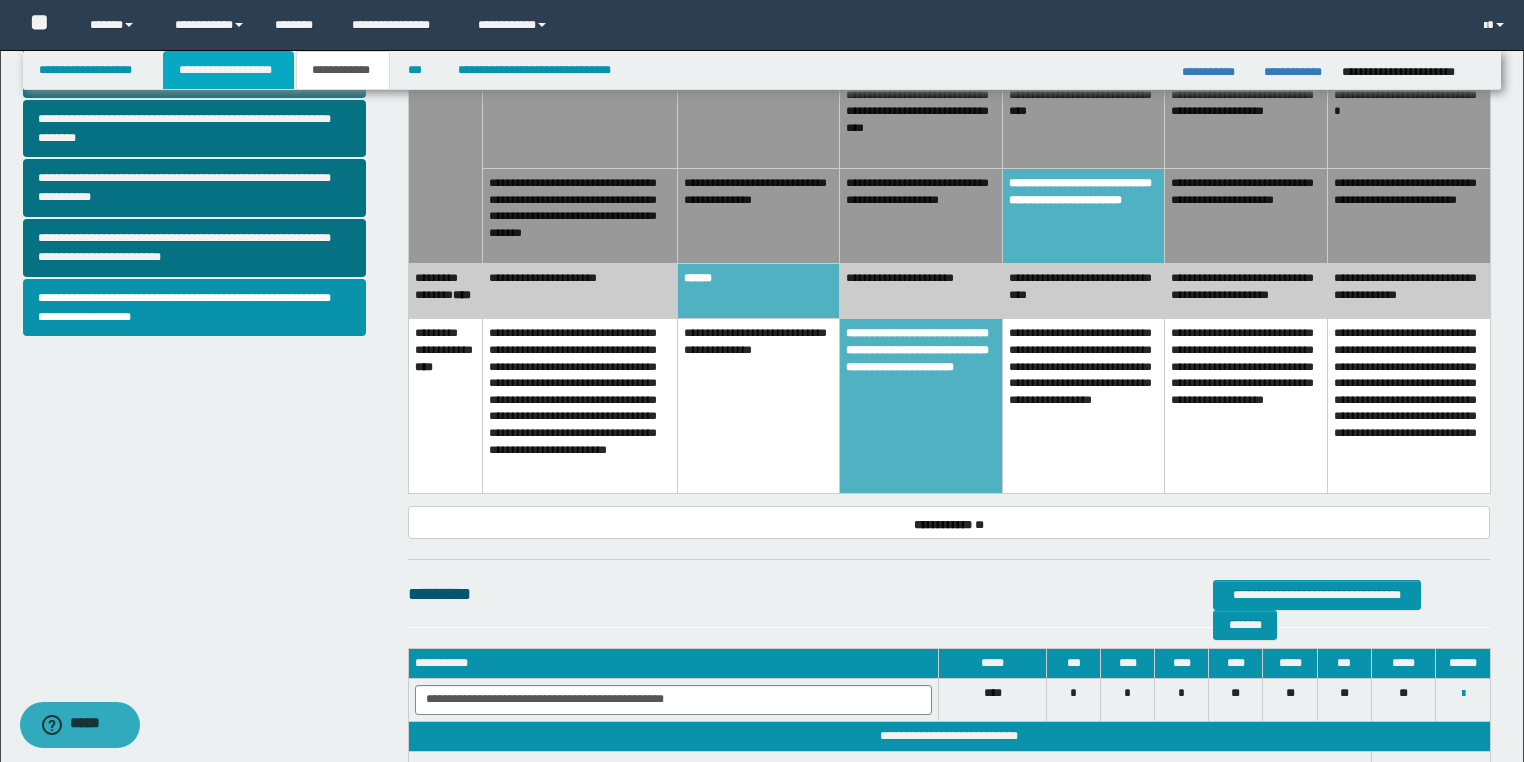 drag, startPoint x: 233, startPoint y: 76, endPoint x: 396, endPoint y: 141, distance: 175.4822 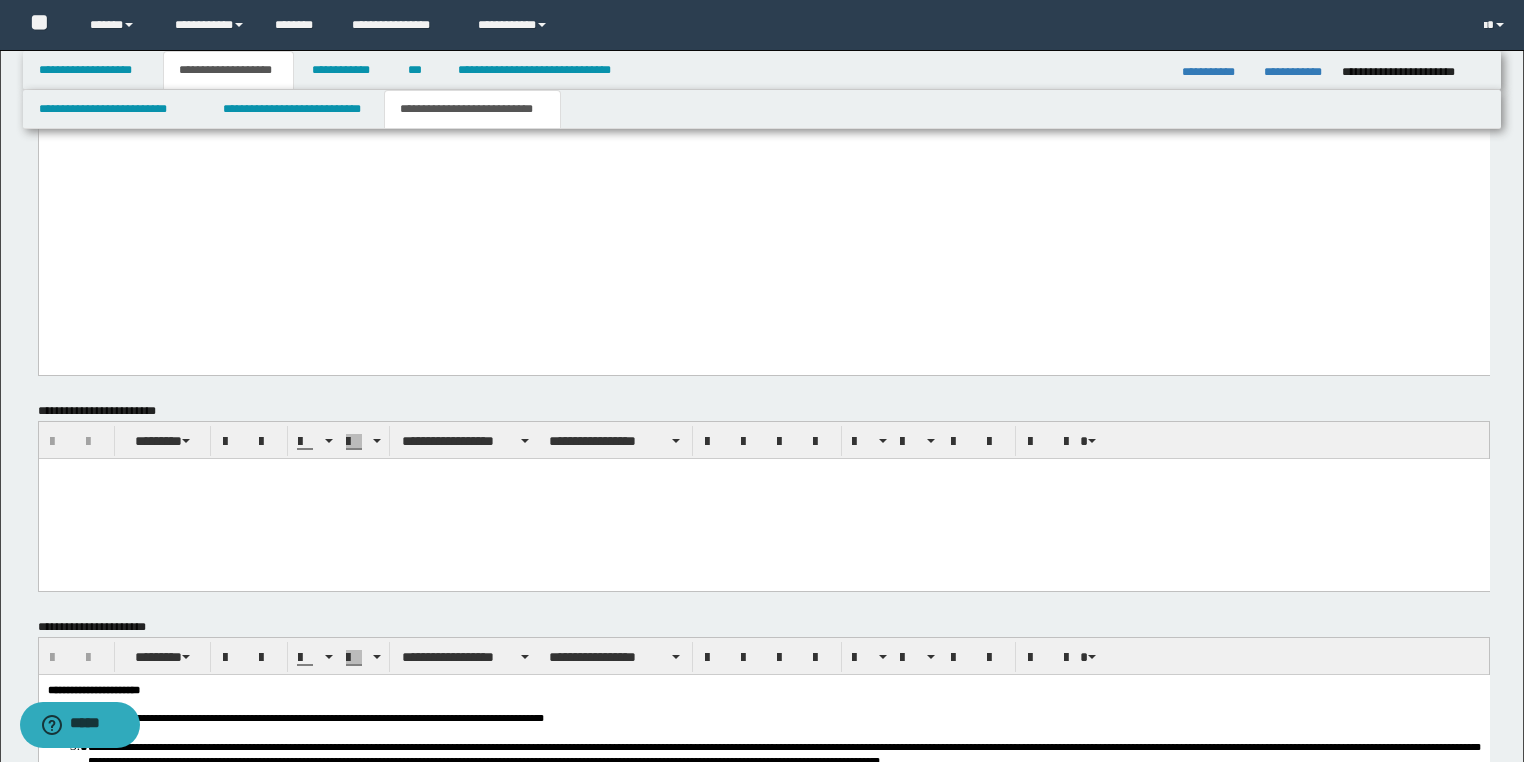 scroll, scrollTop: 3417, scrollLeft: 0, axis: vertical 